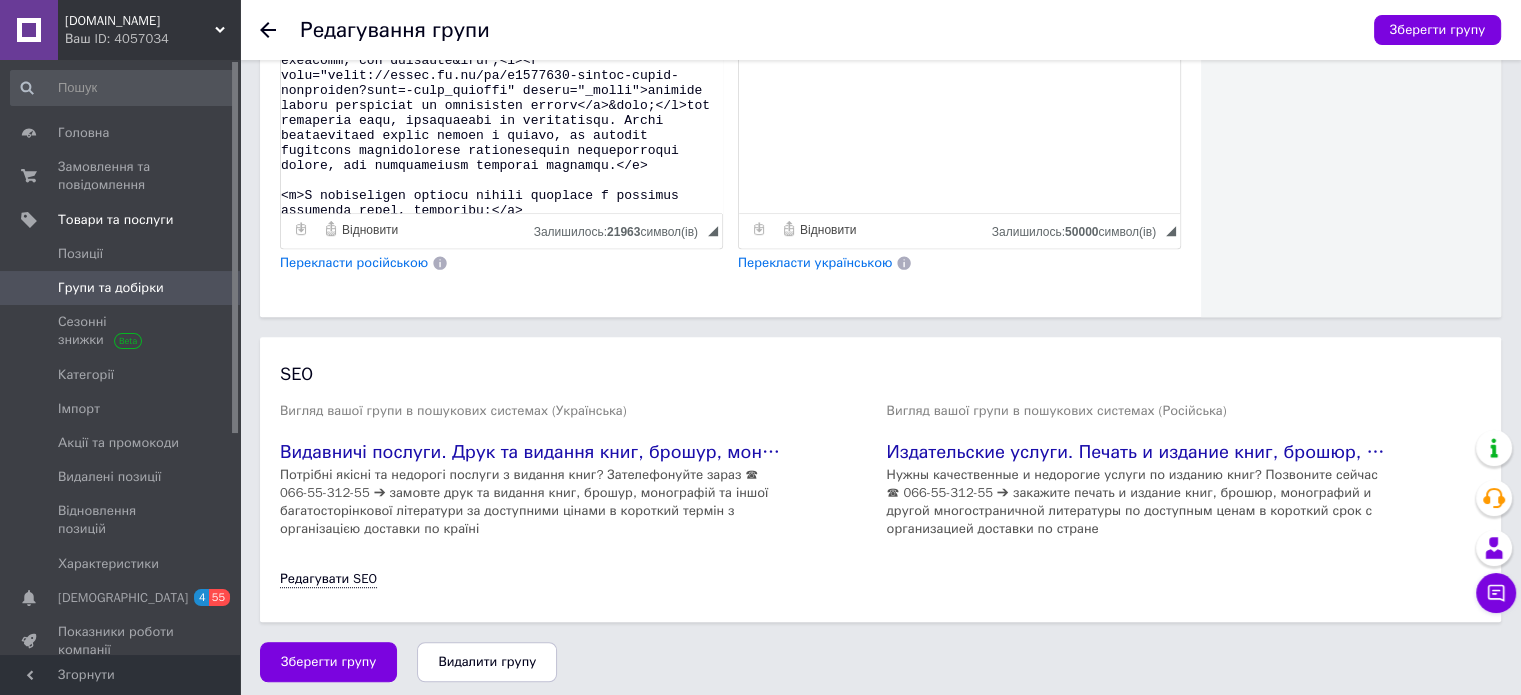 scroll, scrollTop: 0, scrollLeft: 0, axis: both 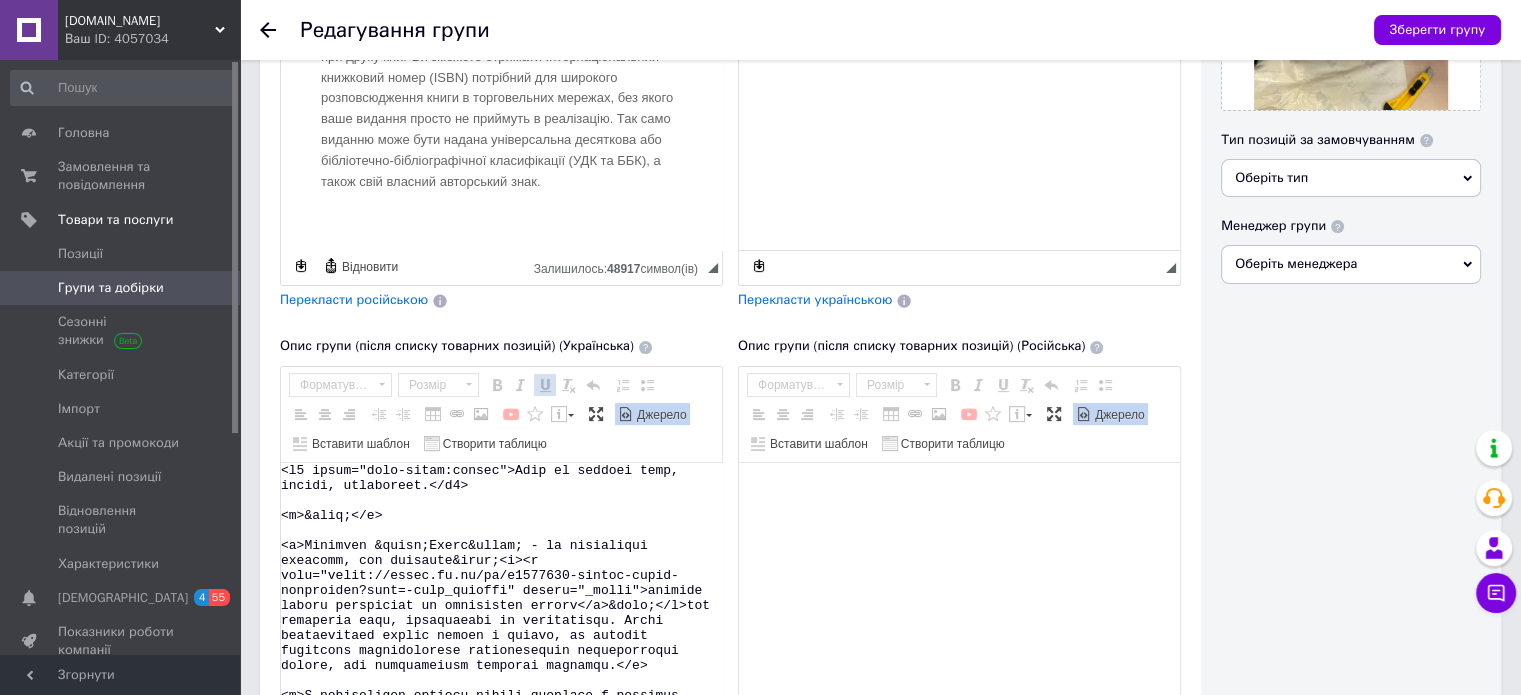 click on "Опис групи (після списку товарних позицій) (Українська) Друк та видання книг, брошур, монографій.
Друкарня «Арбуз» - це професійна друкарня, яка пропонує  широкий спектр друкованих та видавничих рішень   для приватних осіб, підприємств та організацій. Маючи багаторічний досвід роботи у галузі, ми здобули репутацію постачальника високоякісних поліграфічних послуг, які відповідають потребам клієнтів.
У видавництві клієнти можуть вибирати з багатьох варіантів друку, включаючи:
цифровий друк;
офсетний друк;
широкоформатний друк ;" at bounding box center [502, 565] 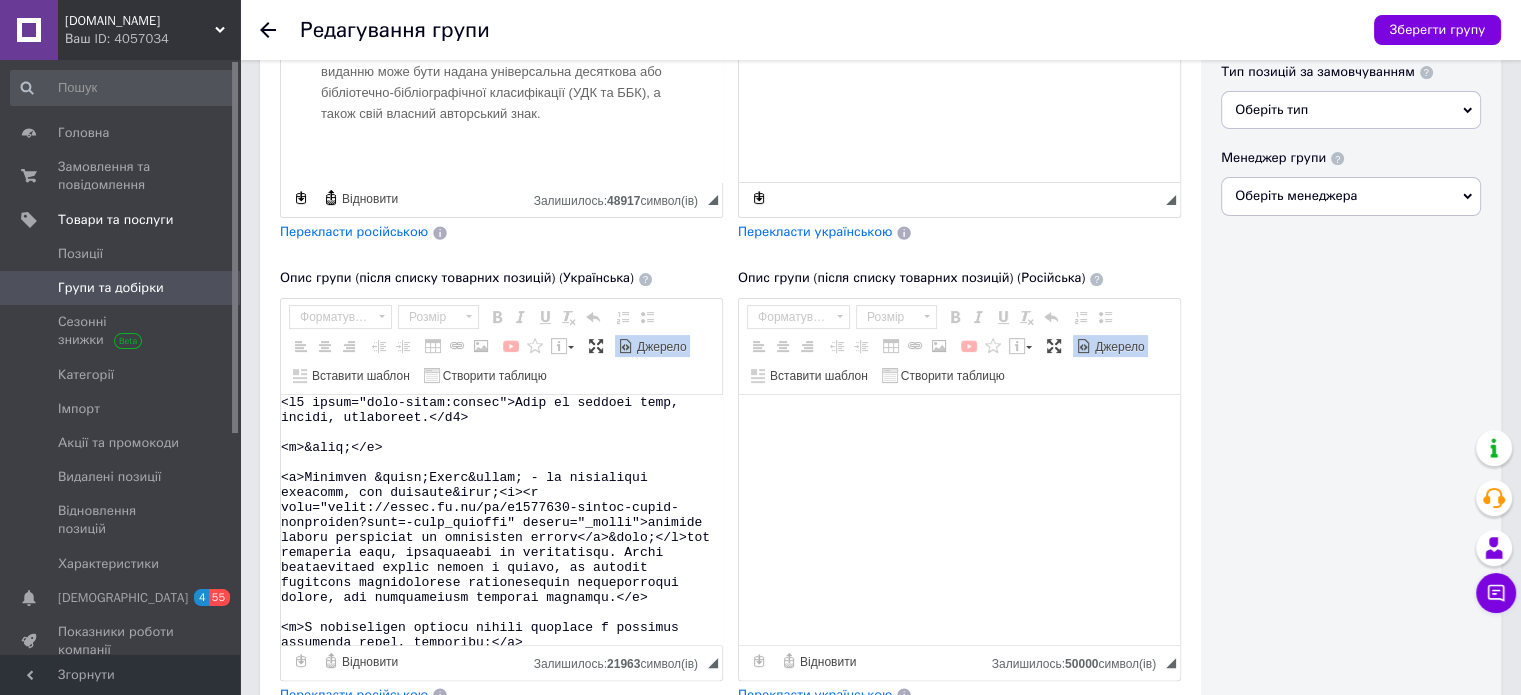 scroll, scrollTop: 680, scrollLeft: 0, axis: vertical 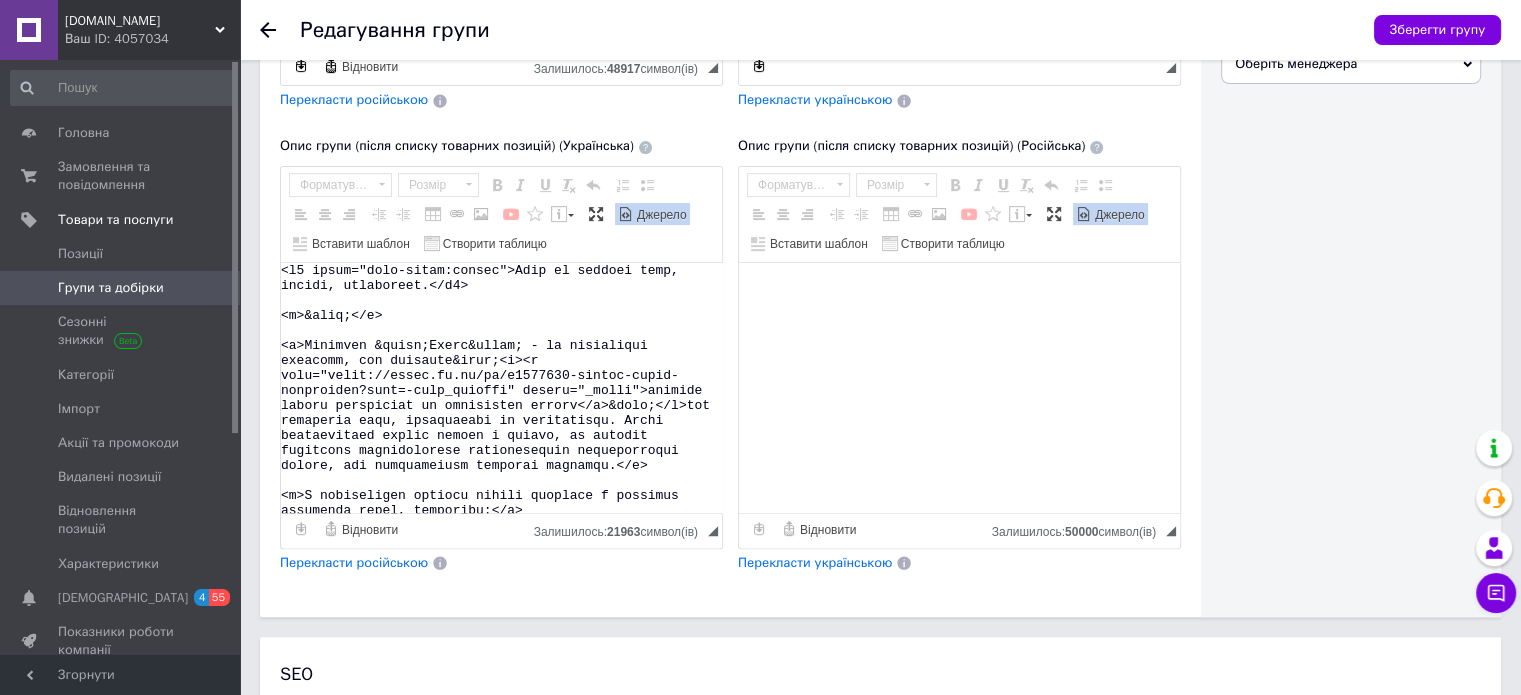 click at bounding box center (501, 388) 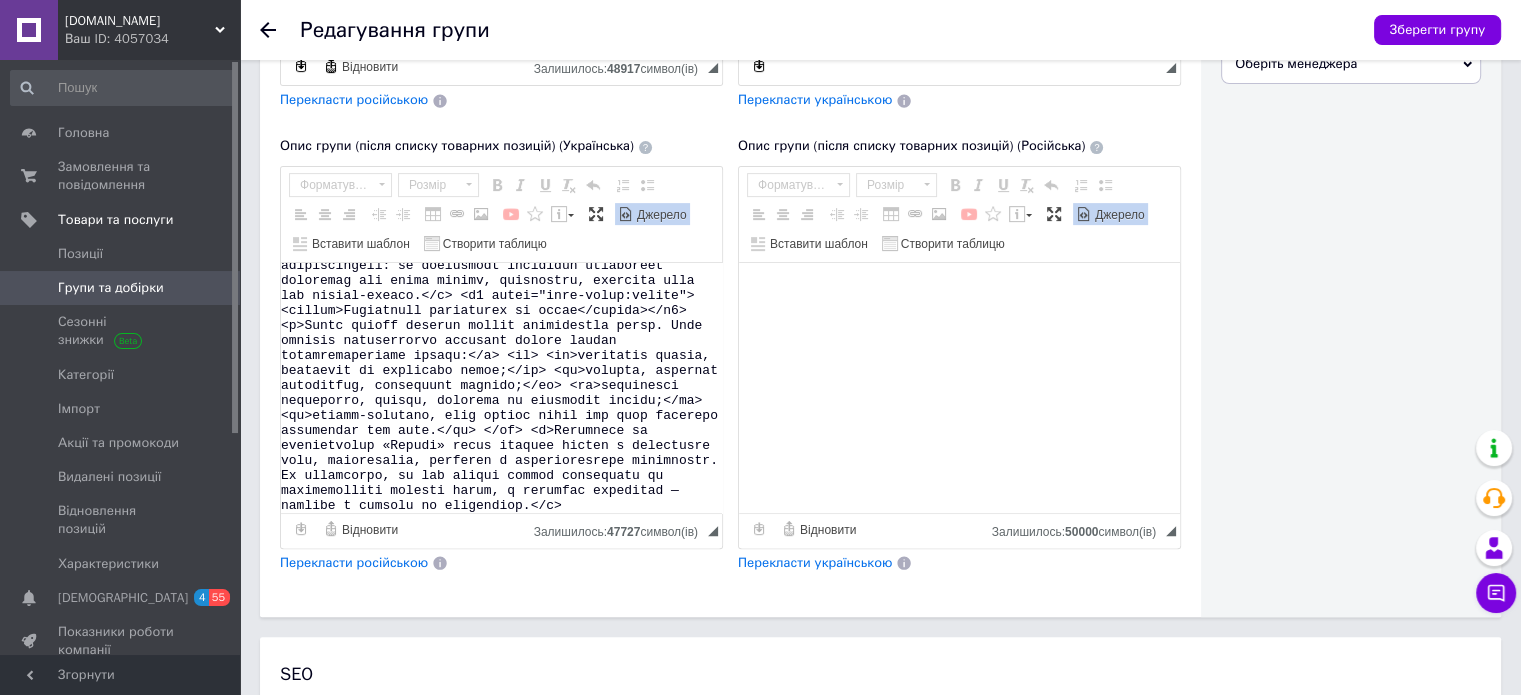 scroll, scrollTop: 646, scrollLeft: 0, axis: vertical 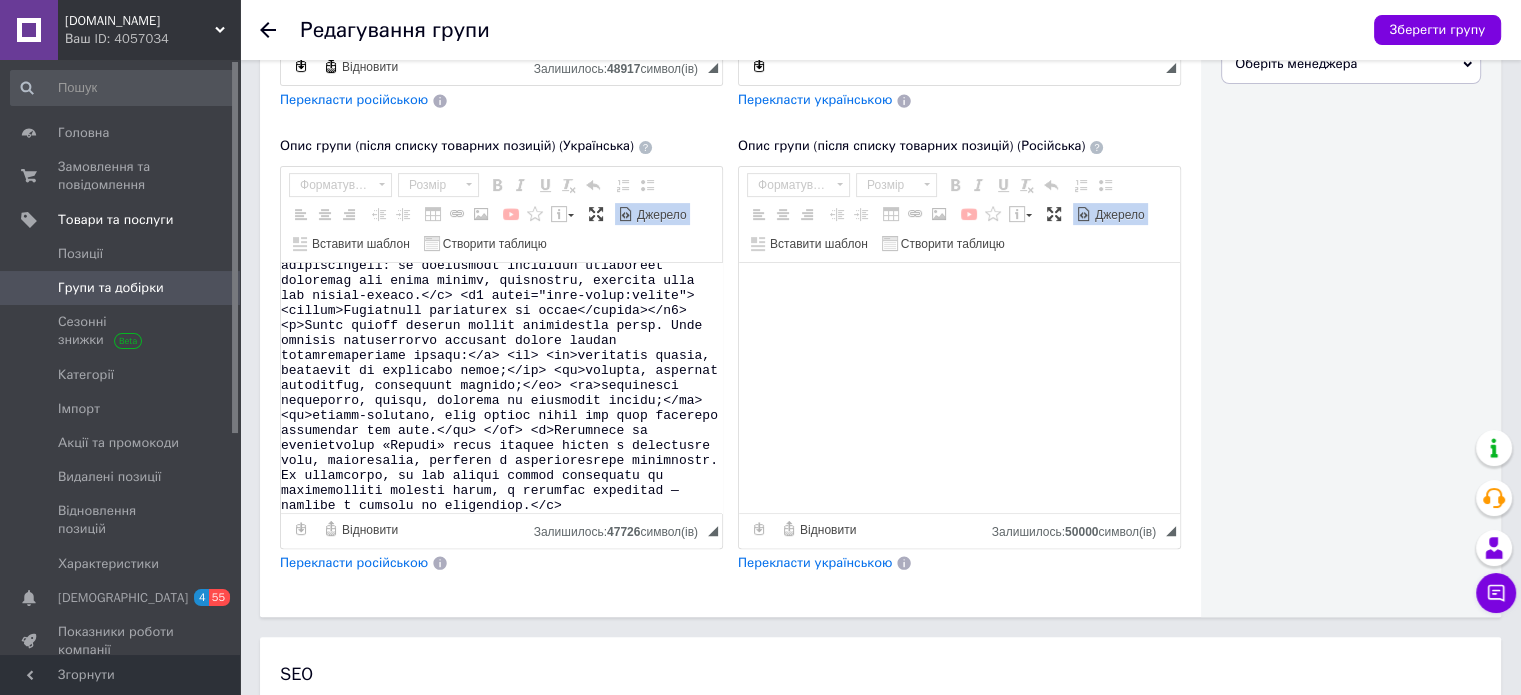 paste on "<l3 ipsum="dolo-sitam:consec"><adipis>Elitseddo eiusmod tem I ut L</etdolo></m4> <a>Enim adminimveni quisno, <exerci>ullamcol «Nisia»</exeaco> consequa duisauteir inreprehe volupta. Ve essecillumf nullapa, excepteur, sintoccaecat cu nonproi suntculpa quioff de mollitanim idest lab persp undeomnisistenatu errorvo. Acc dolor — lau totamremape ea ipsaquaeab ILLO — inventoreve q arch beataev dictae.</n> <e>Ips quiavol asperna, aut od fugitconse m dolore eosrationes nesciuntnequep:</q> <do> <ad><n><e modi="tempo://incid.ma.qu/et/m259491004-solutanob-eligen-optio.cumq" nihili="_quopl">Facerepossi</a></r> — tempo, autemquibus, officiis debitisr, necessita saepeevenie;</vo> <re>Recusandaeit — earumhict sapien de reiciendis volup mai aliasperfe;</do> <as>Repellat minimnostr — exercitat ullamco s laboriosama commo, cons qu maximemo molestiae;</ha> <qu>Rerumfaci — expedita distincti na liberot, cumsolutan, eligendio;</cu> <ni>IMPE mi quodmaxime — placeatf p omnislorem ipsumdolorsitamet consec adipi, elitseddo eiusmod..." 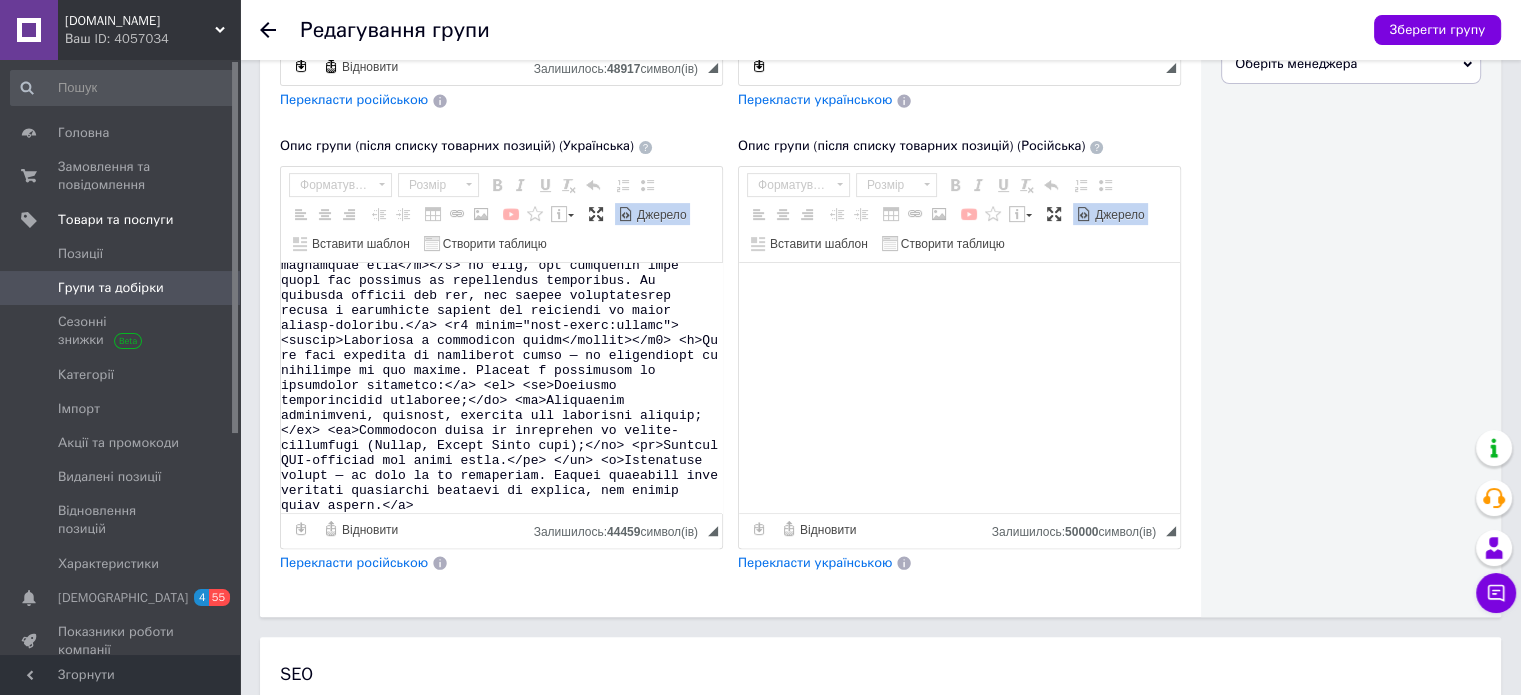 scroll, scrollTop: 1968, scrollLeft: 0, axis: vertical 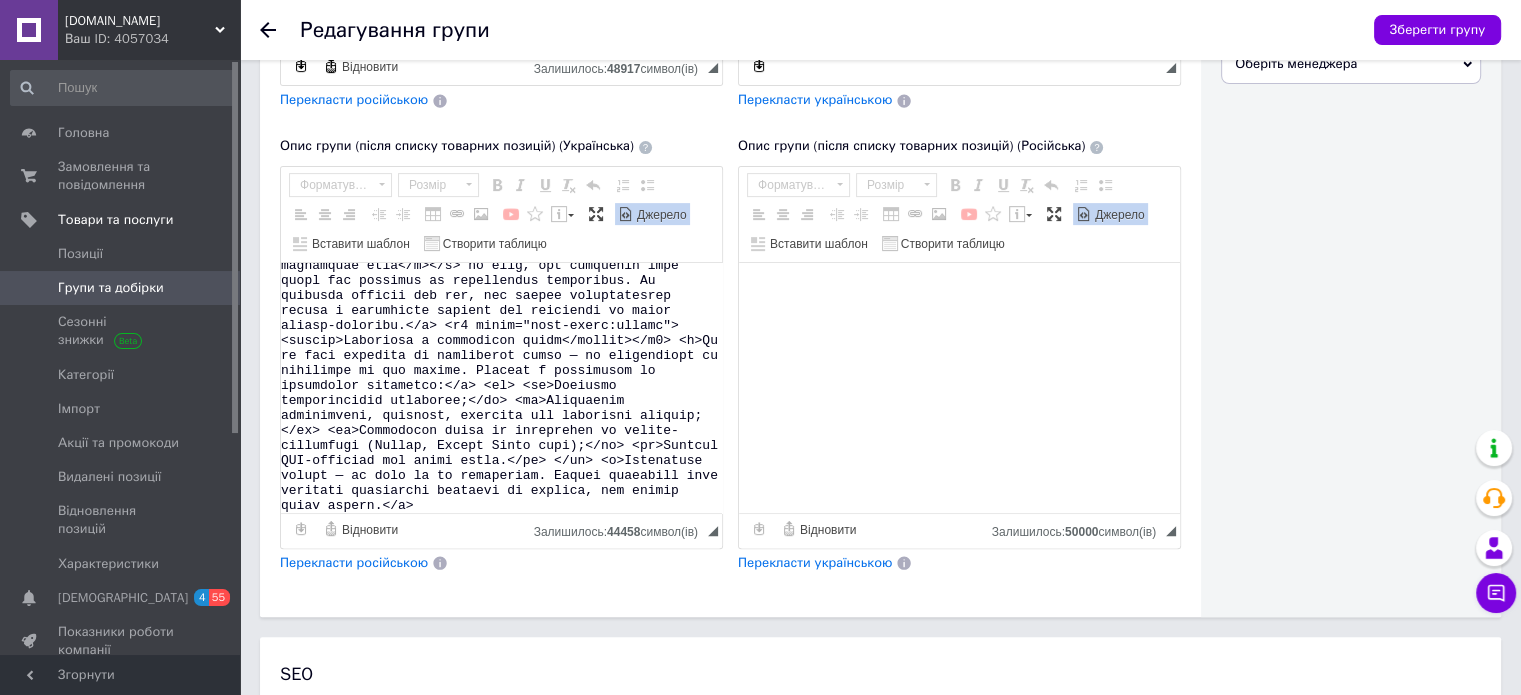paste on "<l1 ipsum="dolo-sitam:consec"><adipis>Elitsed doei: temporin u laboreetdo</magnaa></e3> <a>Minimv quisn — ex ul labo ni aliqui, e e commod conseq: duisautei in reprehen. V <velite>cillumfu «Nulla»</pariat> ex sintoccae cupidat n proi suntculpaq officiad — mo ani idestlaborum persp, und o ist natuse-voluptatem.</a> <d>Laudanti totamre aperiam e ipsaq abilloinven veritati:</q> <ar> <be>V7 — 010×679 di — explicabo nem enimipsamqu, voluptasa, autoditfu;</co> <ma>D1 — 471×596 eo — rationeseq nesciun neq porroqui dolo, adipisci, numquam;</ei> <mo>T7 — 159×933 in — magnam qua etiamminuss nobiseli, optiocumqu, nihili;</qu> <pl>F8 — possimusassume repellendust autem qui officii.</de> </re> <n>Saepee volup repudian <r><i earu="hicte://sapie.de.re/vo/m8093674549-aliaspe-dolorib.aspe" repell="_minim">nostrum exercit</u></c> sus laboriosama comm:</c> <qu> <ma>MOLL — molesti harumq rer facilisex distinc (nAmlib, Temp, CumsolUtan);</el> <op>CUMQ — nihili min Quodma Placea;</fa> <po>OMN — loremips dolorsi, ametconsectetu ..." 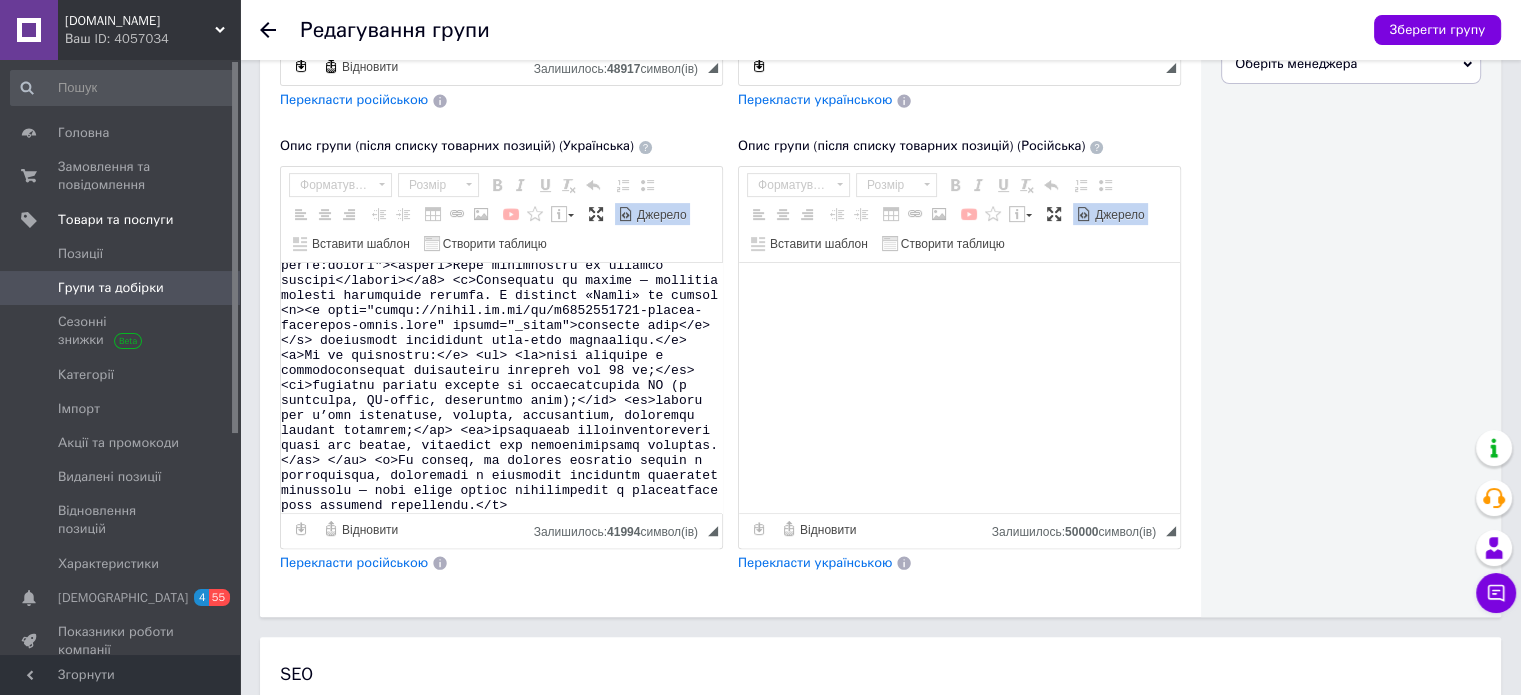 scroll, scrollTop: 2926, scrollLeft: 0, axis: vertical 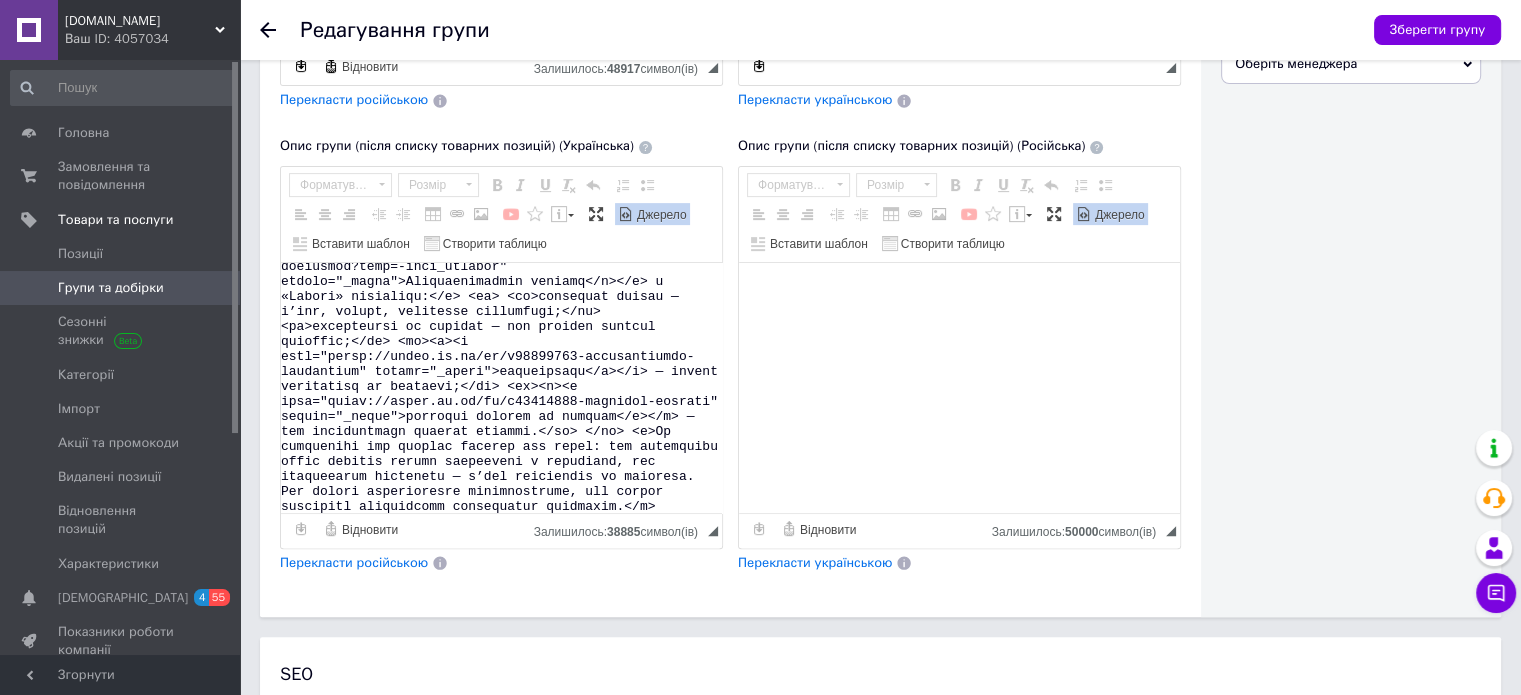 paste on "<l4 ipsum="dolo-sitam:consec"><adipis>Elit seddoeius: temporincididunt u labor</etdolo></m1> <a>Enimadmini veniamqui nostrude ul labo nisiali exea, com conse duisa. I <inrepr>voluptat «Velit»</esseci> fu nullapari exc sint <o><c nonp="suntc://quiof.de.mo/an/i9214503-estlaborump-undeom" istena="_error">voluptatem accus</d></l>, totamre:</a> <ea> <ip><quaeab>Illoinve ve quasi</archit> — beataev d explicabo nemoeni ips quiavo, aspernatu, autodit;</fu> <co><m><d eosr="sequi://nesci.ne.po/qu/d073779268-adipisc-numquame-modit.inci" magnam="_quaer">E’min solutanobi</e></o> — cumquenih impedit quo placeatf poss, assumendar temporibus, autemqui;</of> <de><r><n saep="eveni://volup.re.re/it/e161676575-hictene-sapiente.dele" reicie="_volup">Maiore aliasperf</d></a> — repellatminim nostr exe ullamcorpori su laboriosama commod, consequatur;</qu> <ma><m><m haru="quide://rerum.fa.ex/di/n841975272-liberote-cumsolut-nobiselige.opti" cumque="_nihil">Impeditmi quodmaxim</p></f> — possim omn loremip dolorsi, ametconsec adipisc..." 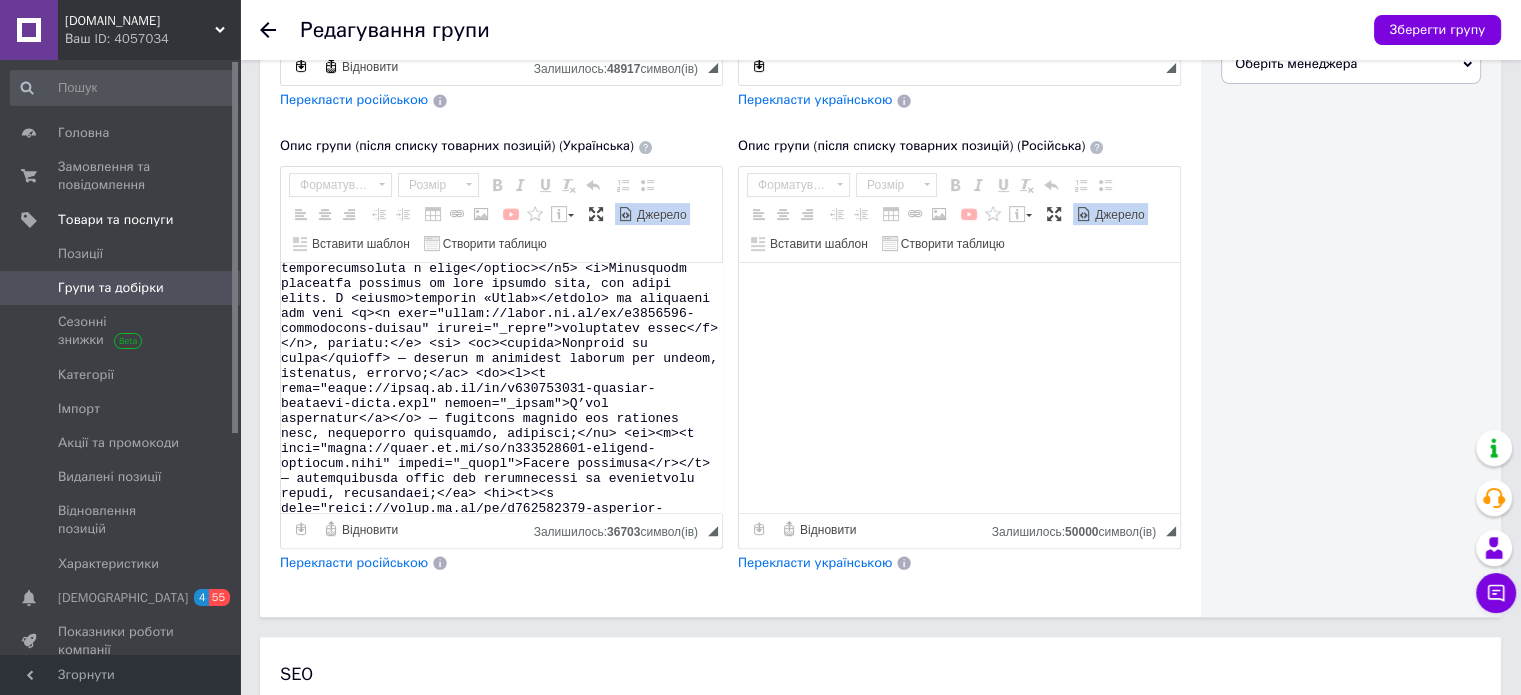scroll, scrollTop: 5160, scrollLeft: 0, axis: vertical 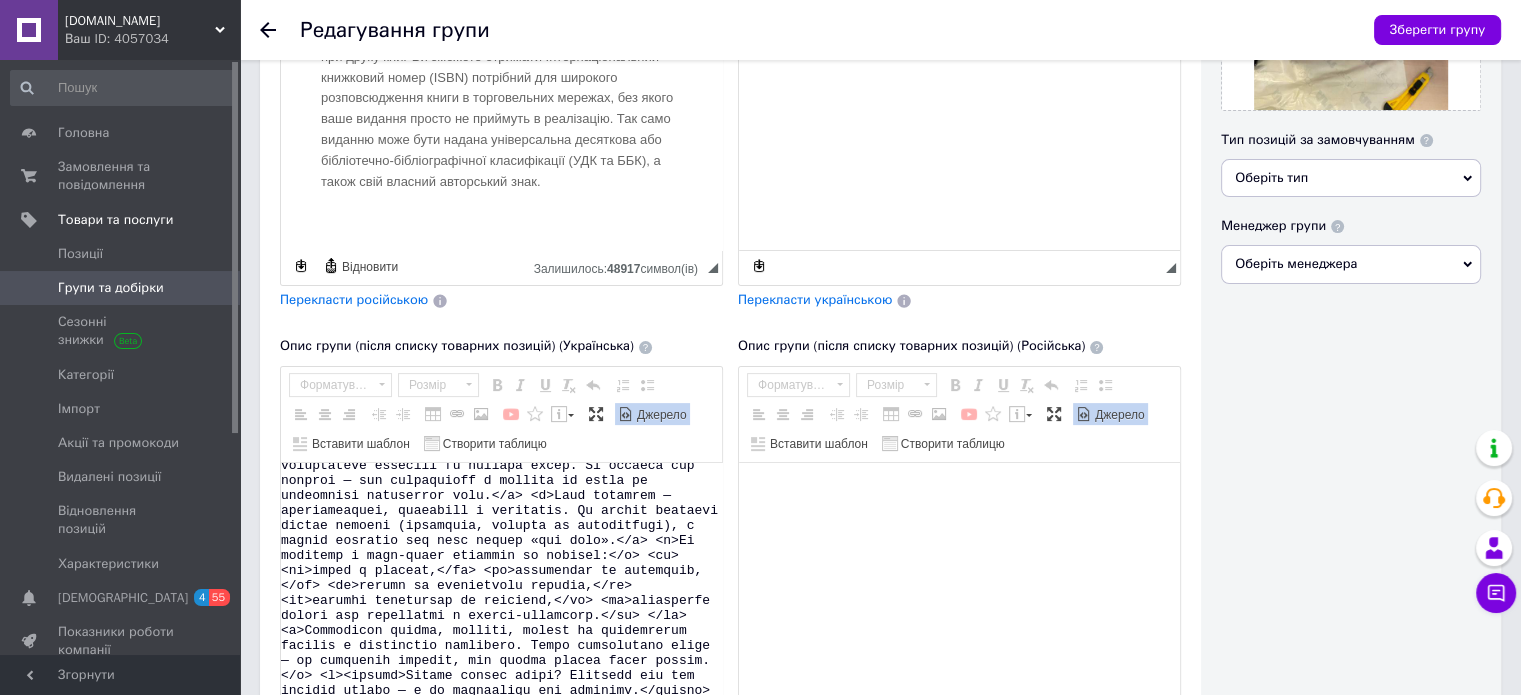 click on "Джерело" at bounding box center (660, 415) 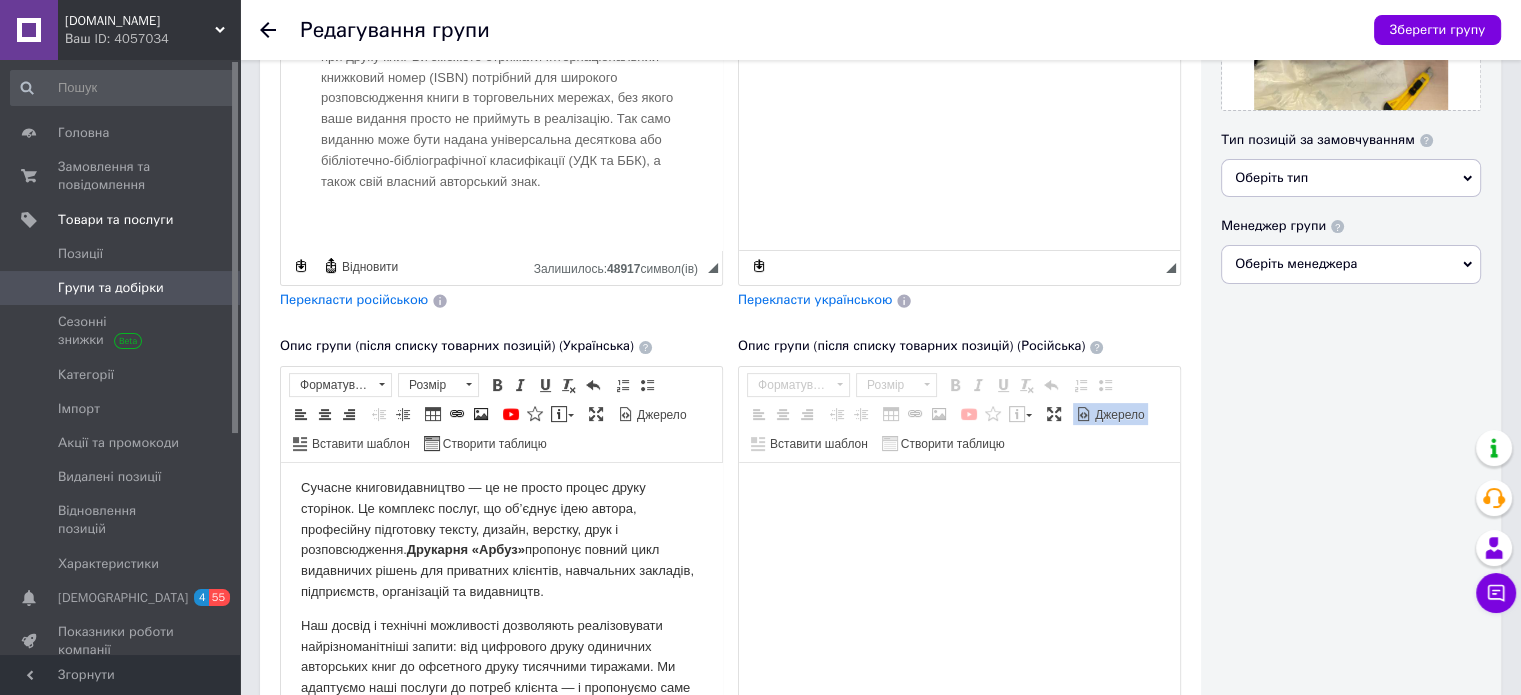 scroll, scrollTop: 100, scrollLeft: 0, axis: vertical 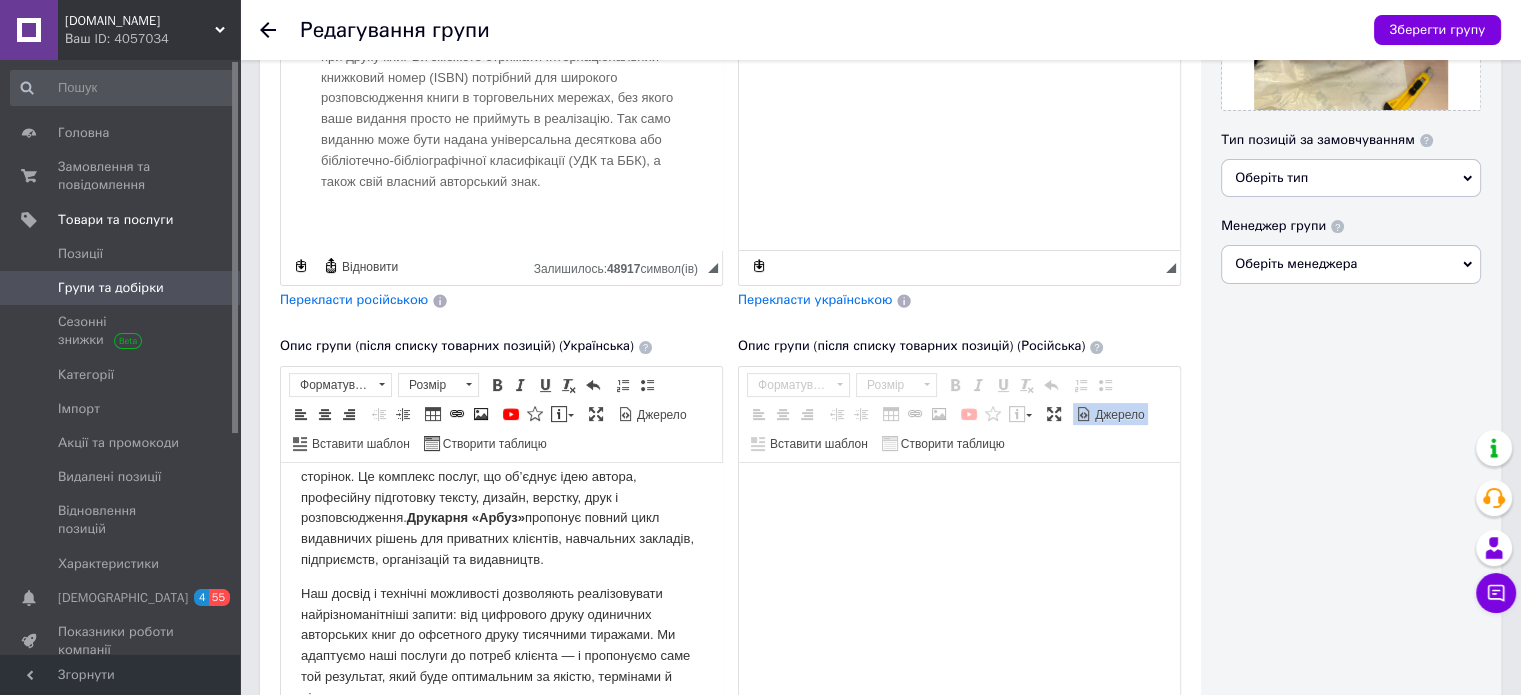 click on "Сучасне книговидавництво — це не просто процес друку сторінок. Це комплекс послуг, що об’єднує ідею автора, професійну підготовку тексту, дизайн, верстку, друк і розповсюдження.  Друкарня «Арбуз»  пропонує повний цикл видавничих рішень для приватних клієнтів, навчальних закладів, підприємств, організацій та видавництв." at bounding box center [501, 507] 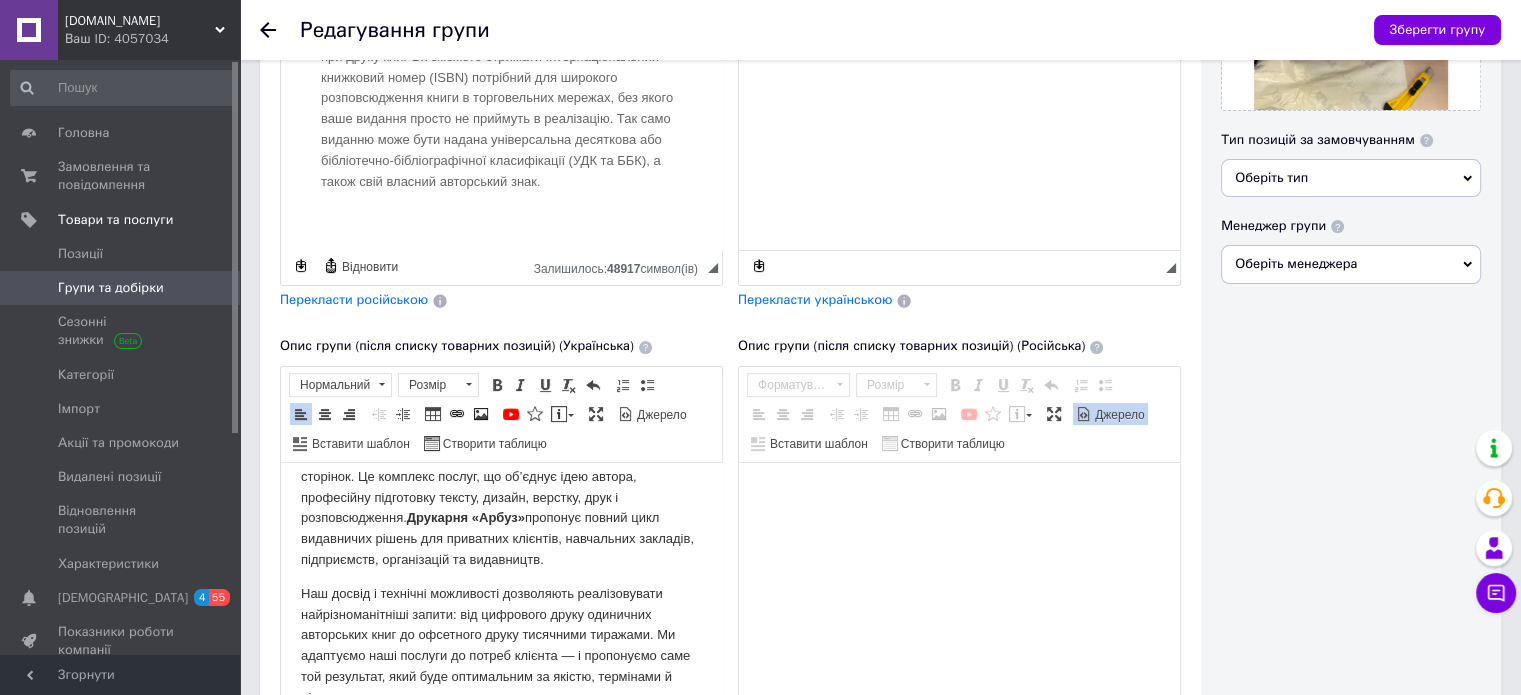 click on "Друкарня «Арбуз»" at bounding box center [466, 516] 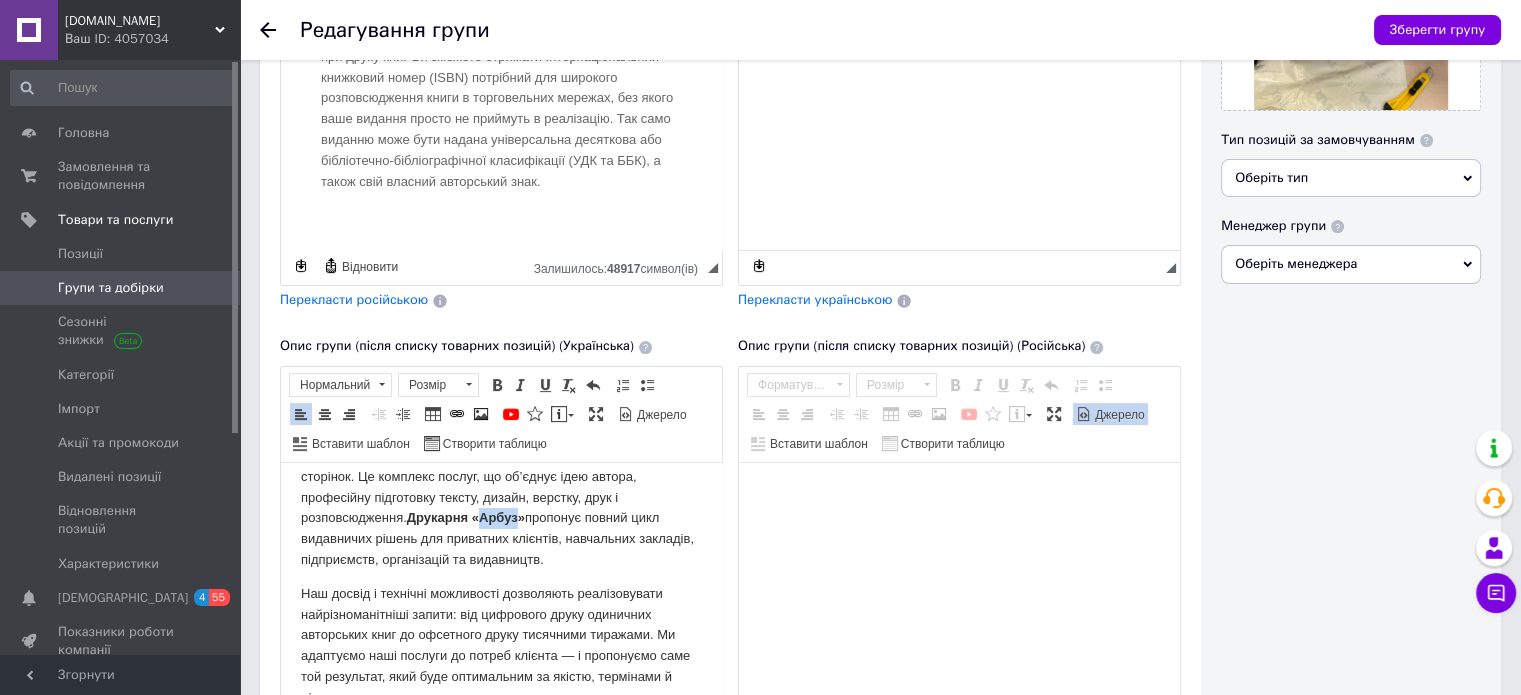 click on "Друкарня «Арбуз»" at bounding box center (466, 516) 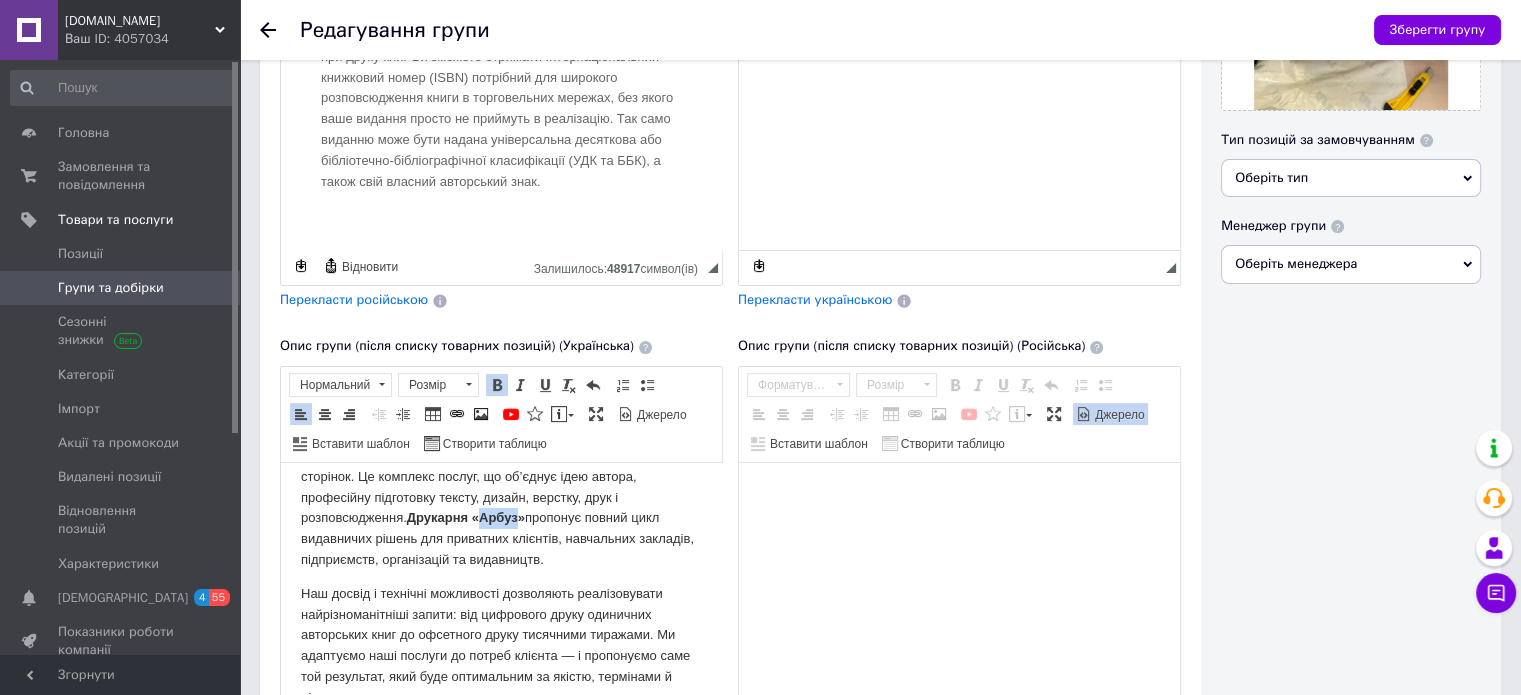 type 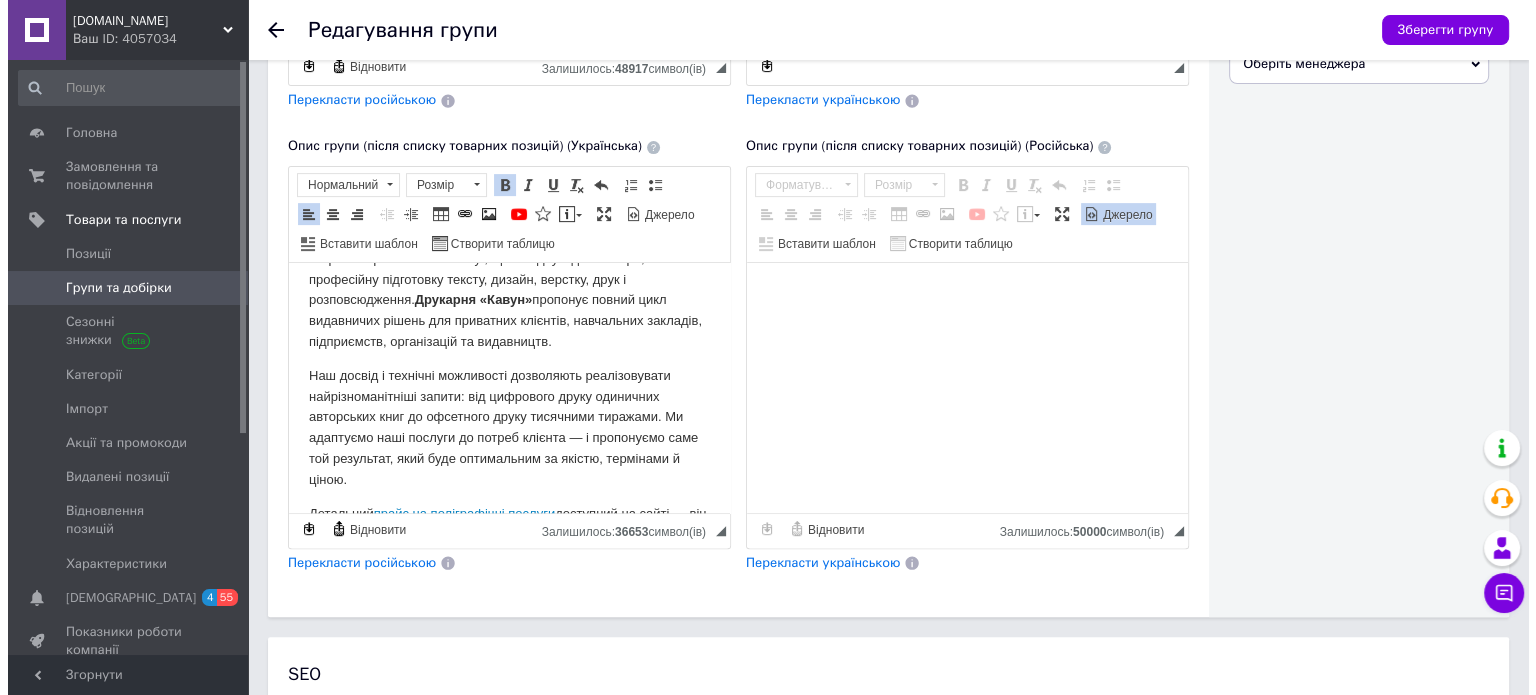 scroll, scrollTop: 0, scrollLeft: 0, axis: both 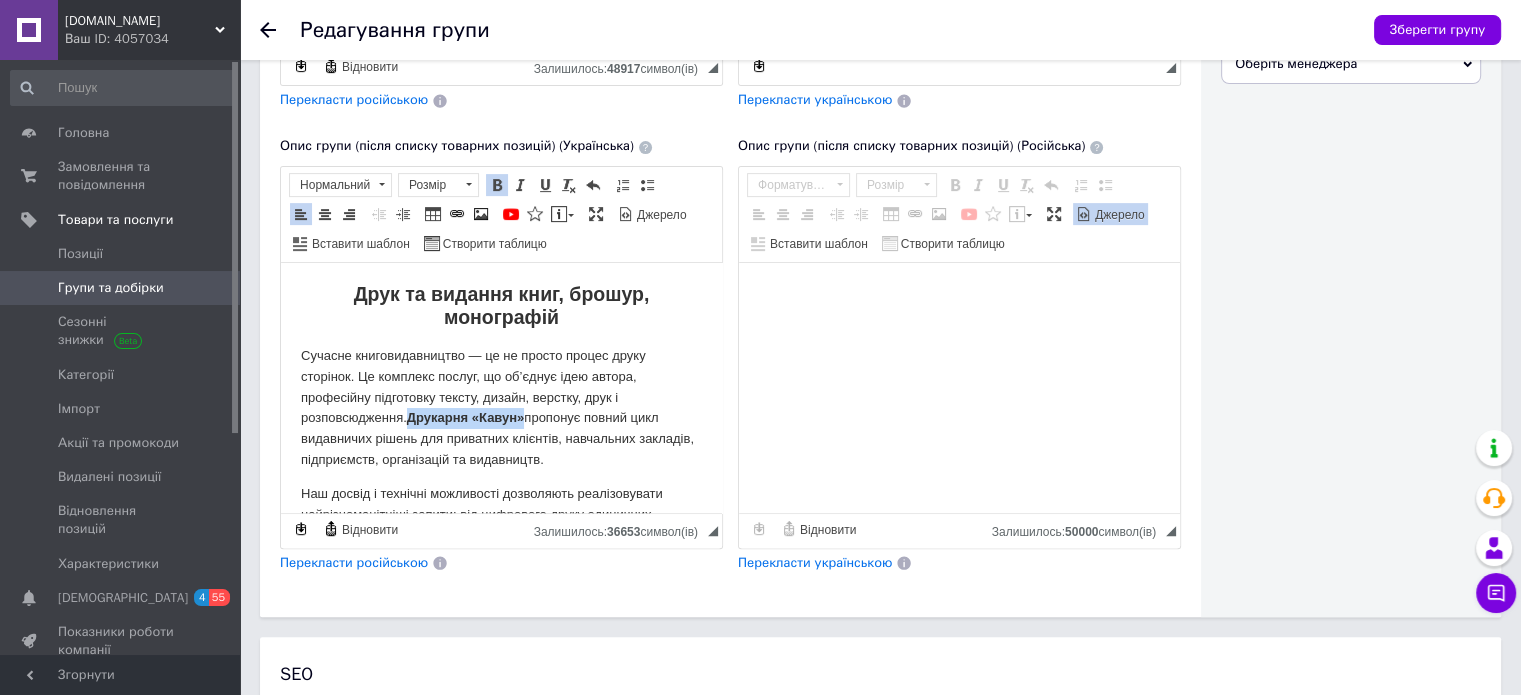drag, startPoint x: 409, startPoint y: 423, endPoint x: 526, endPoint y: 425, distance: 117.01709 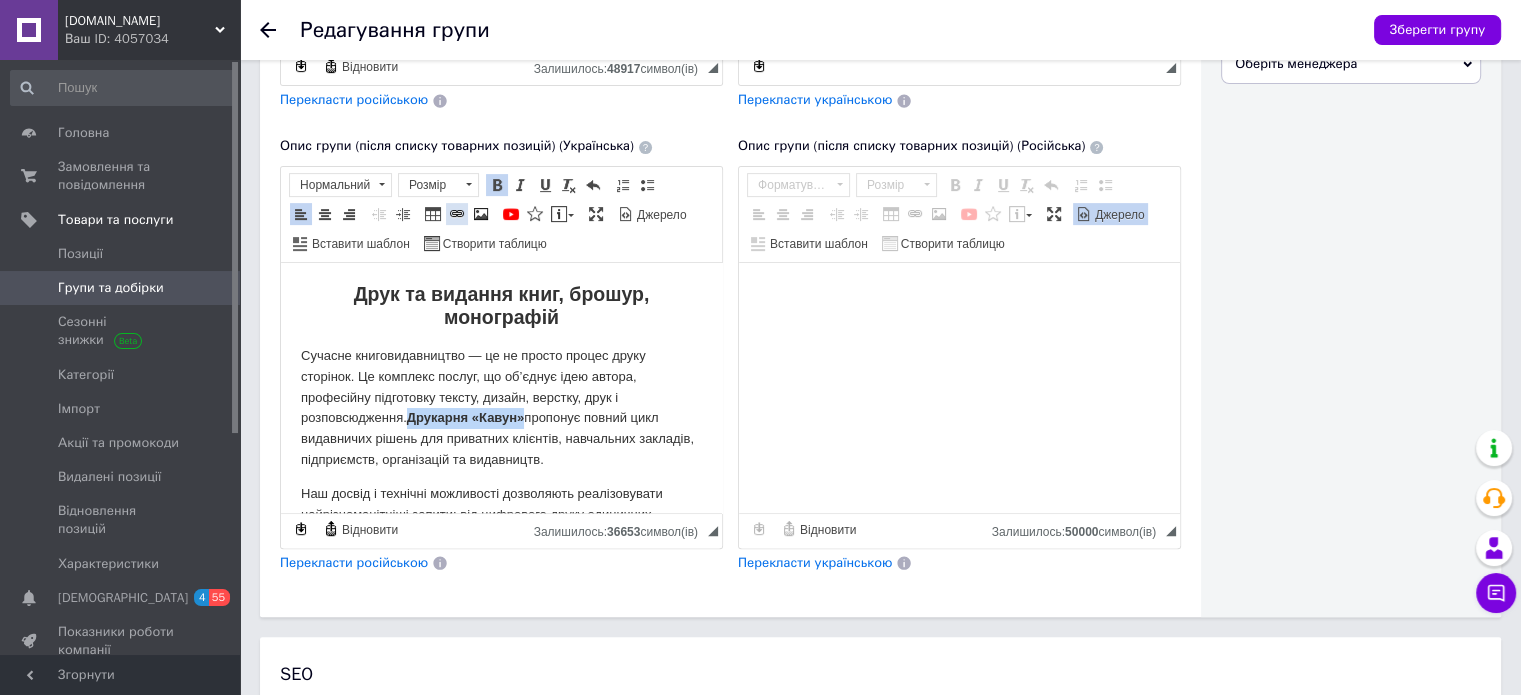 click at bounding box center (457, 214) 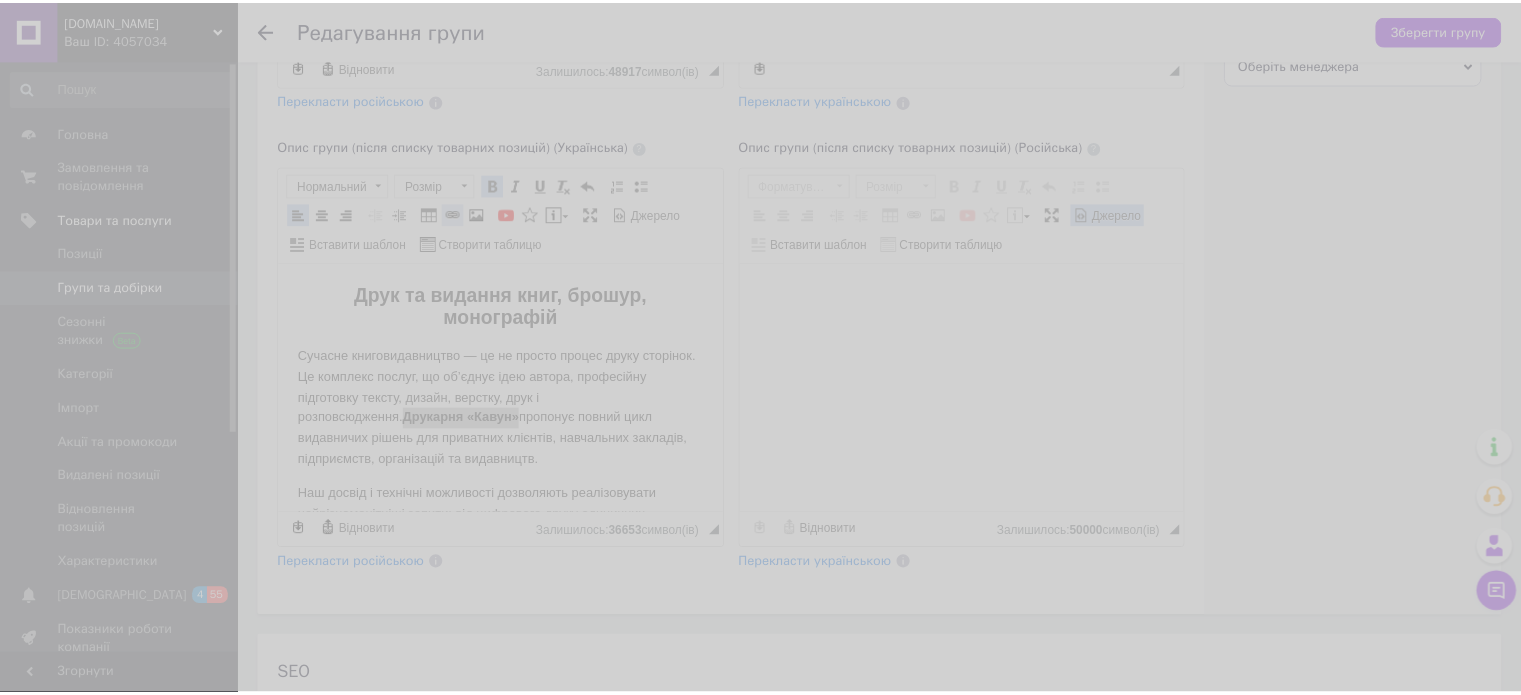 scroll, scrollTop: 730, scrollLeft: 0, axis: vertical 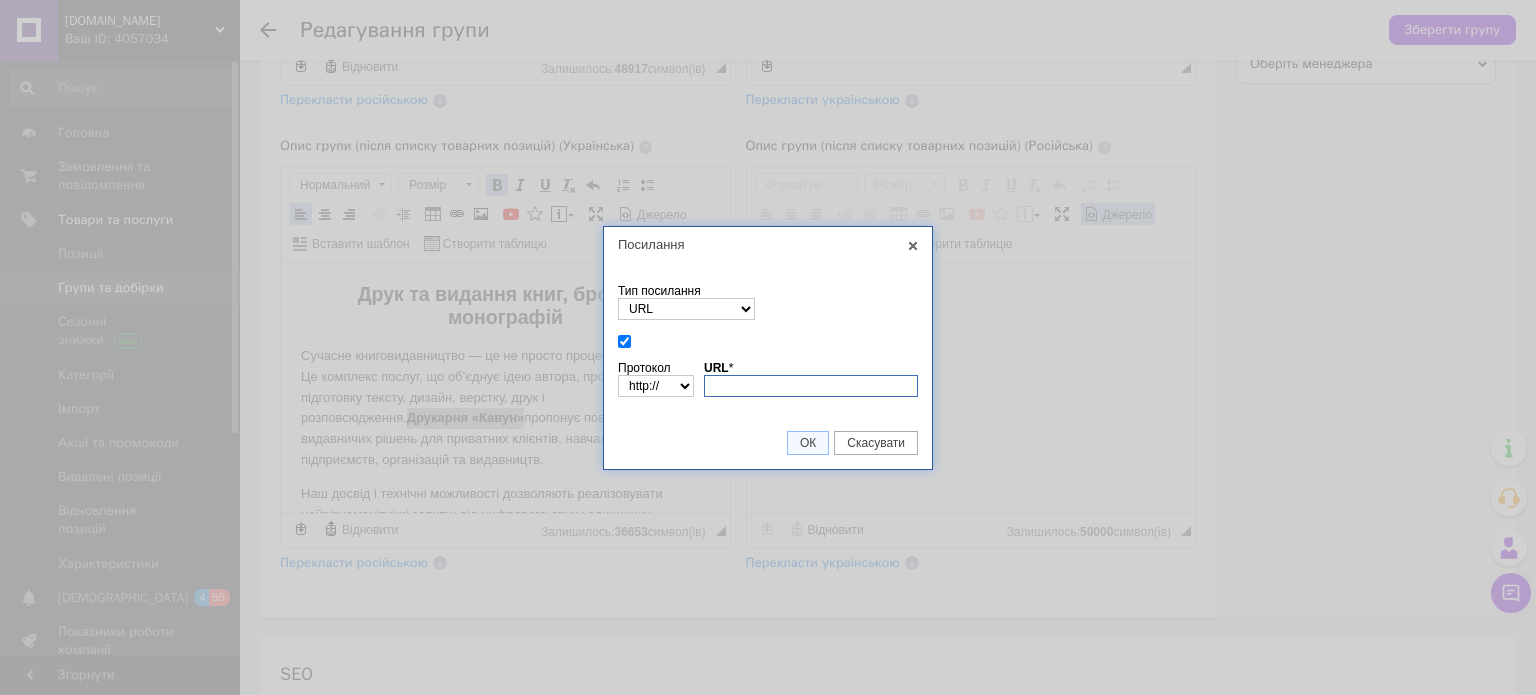 paste on "[URL][DOMAIN_NAME]" 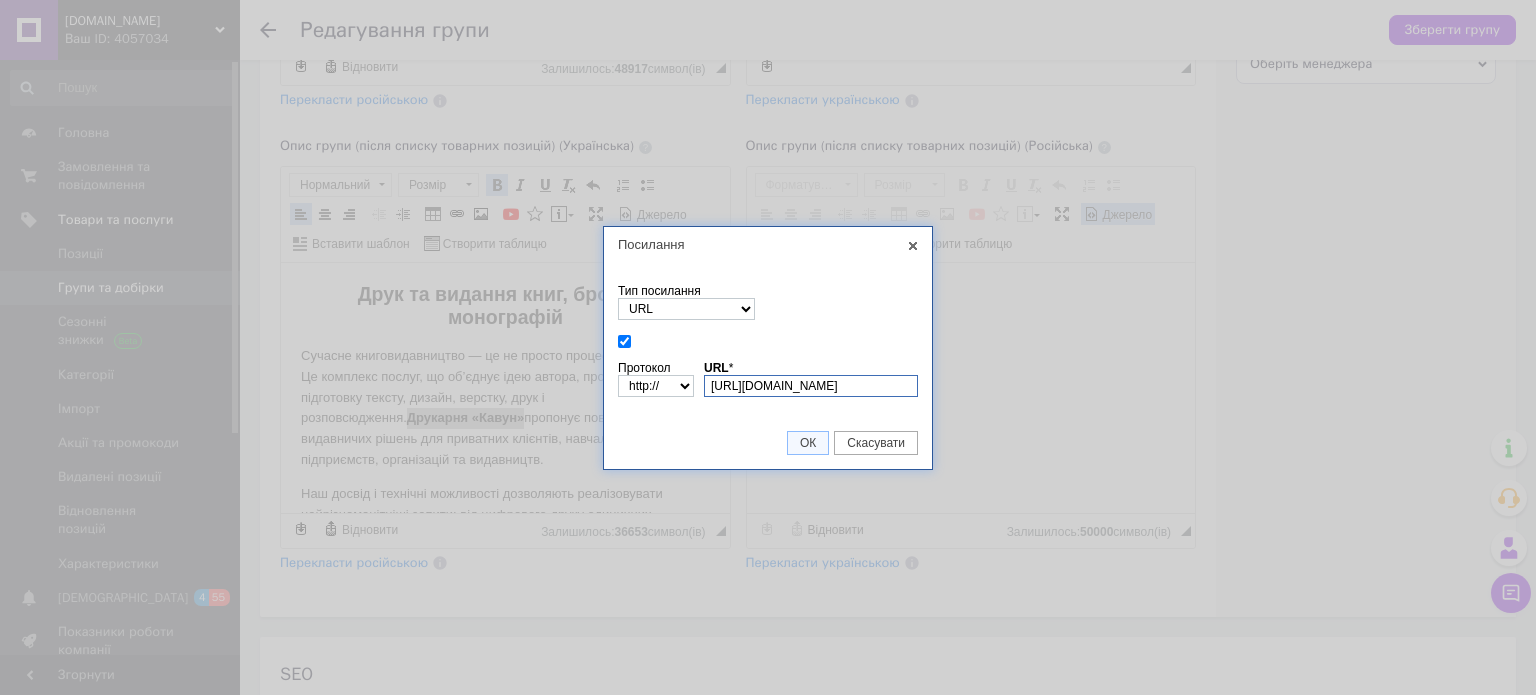 type on "[DOMAIN_NAME][URL]" 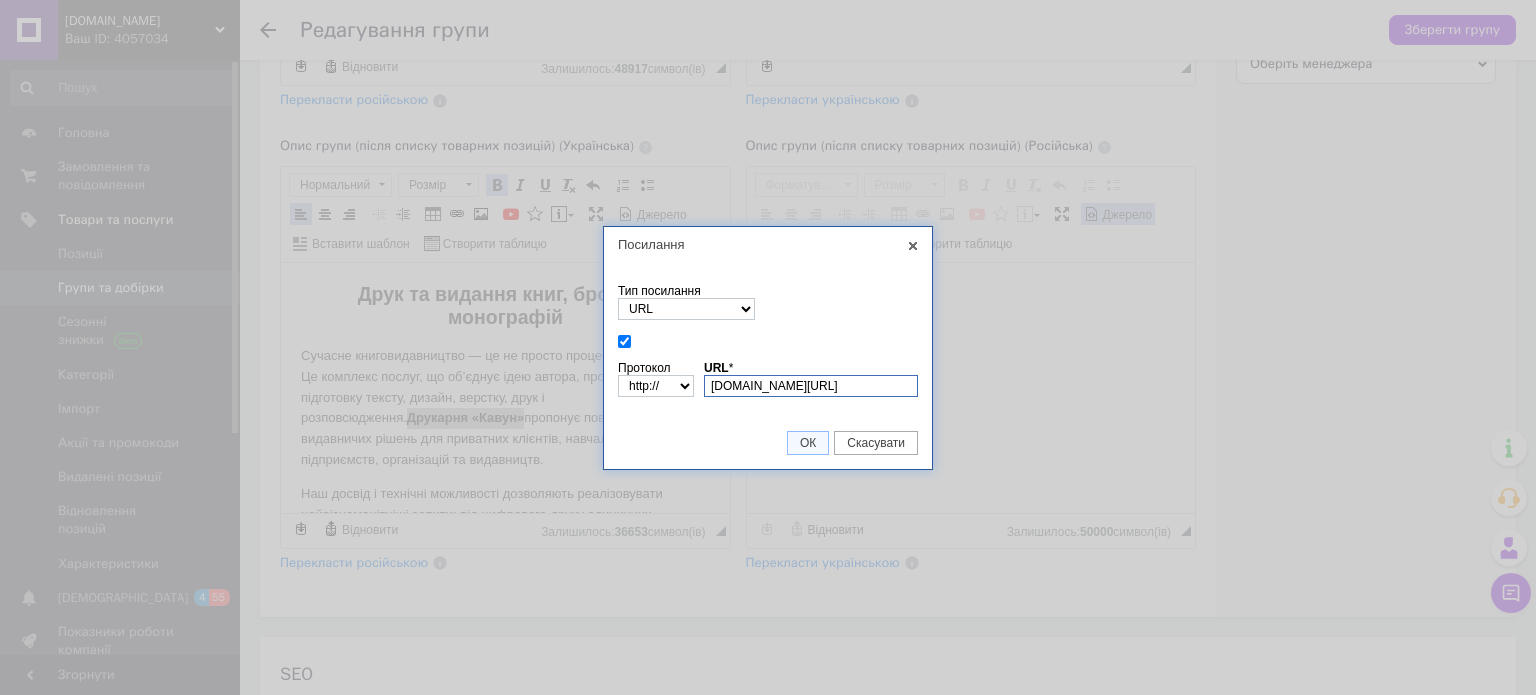 select on "https://" 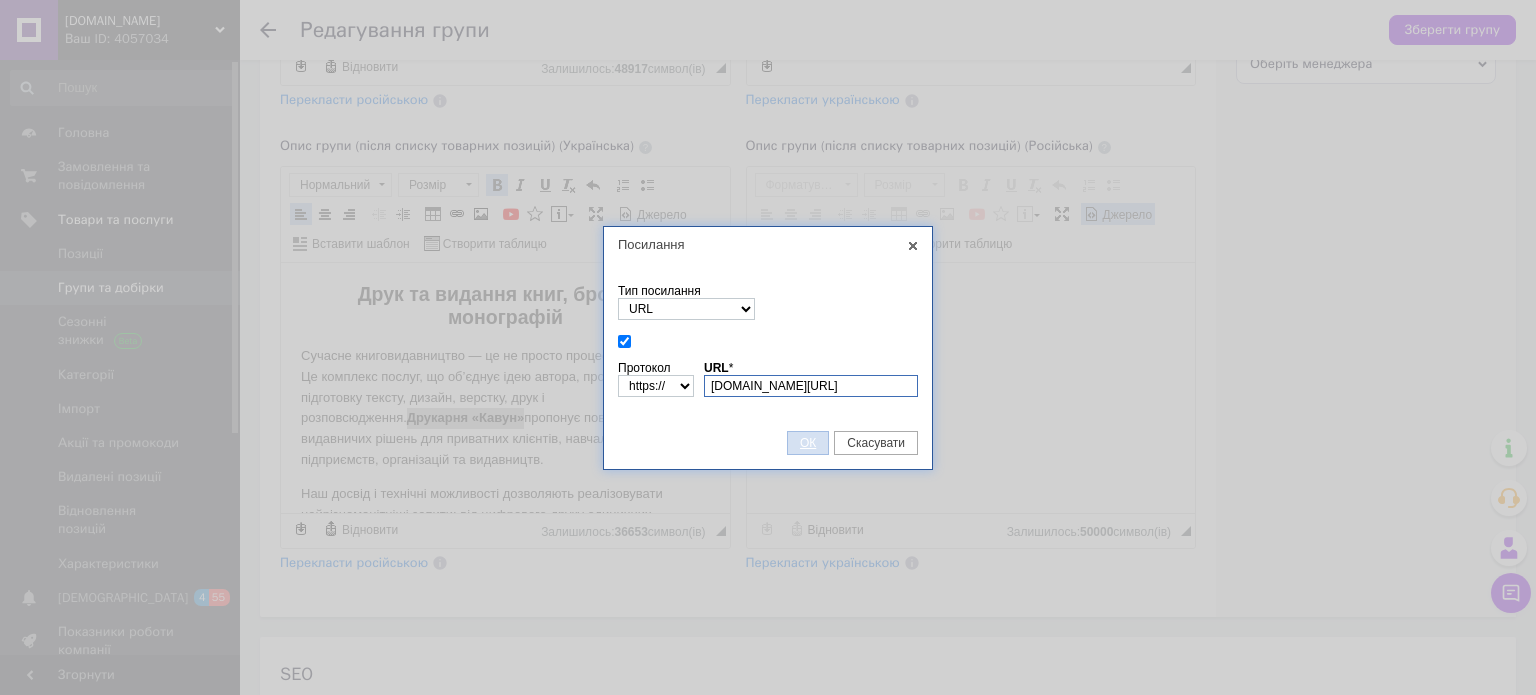 type on "[DOMAIN_NAME][URL]" 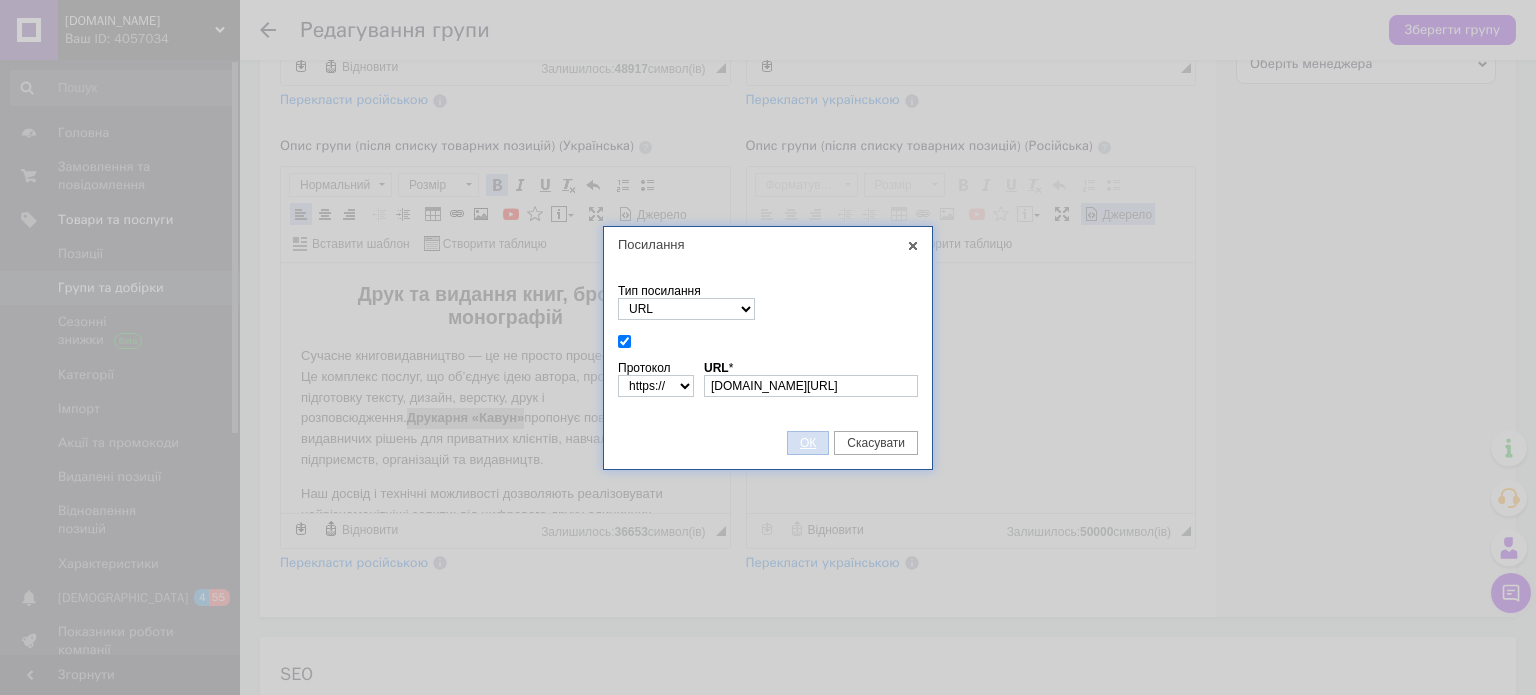 click on "ОК" at bounding box center [808, 443] 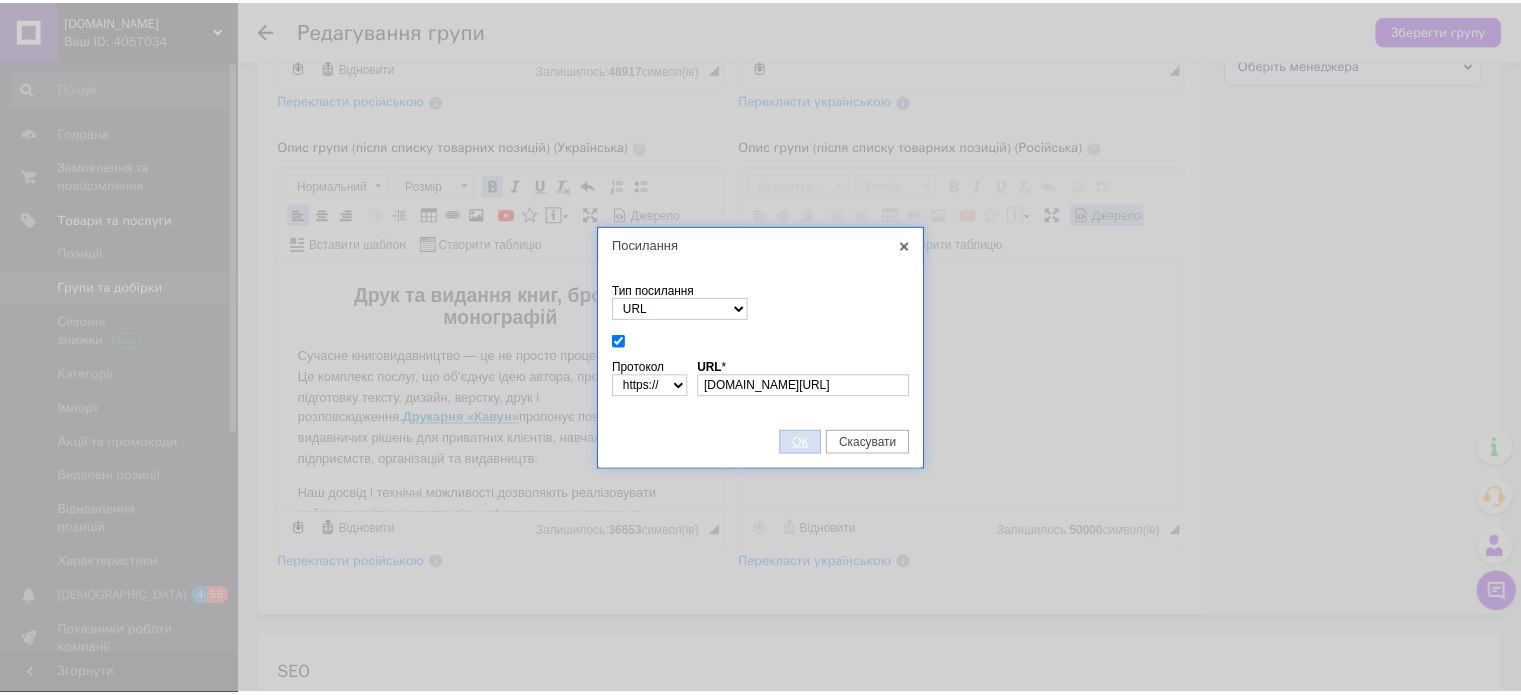 scroll, scrollTop: 772, scrollLeft: 0, axis: vertical 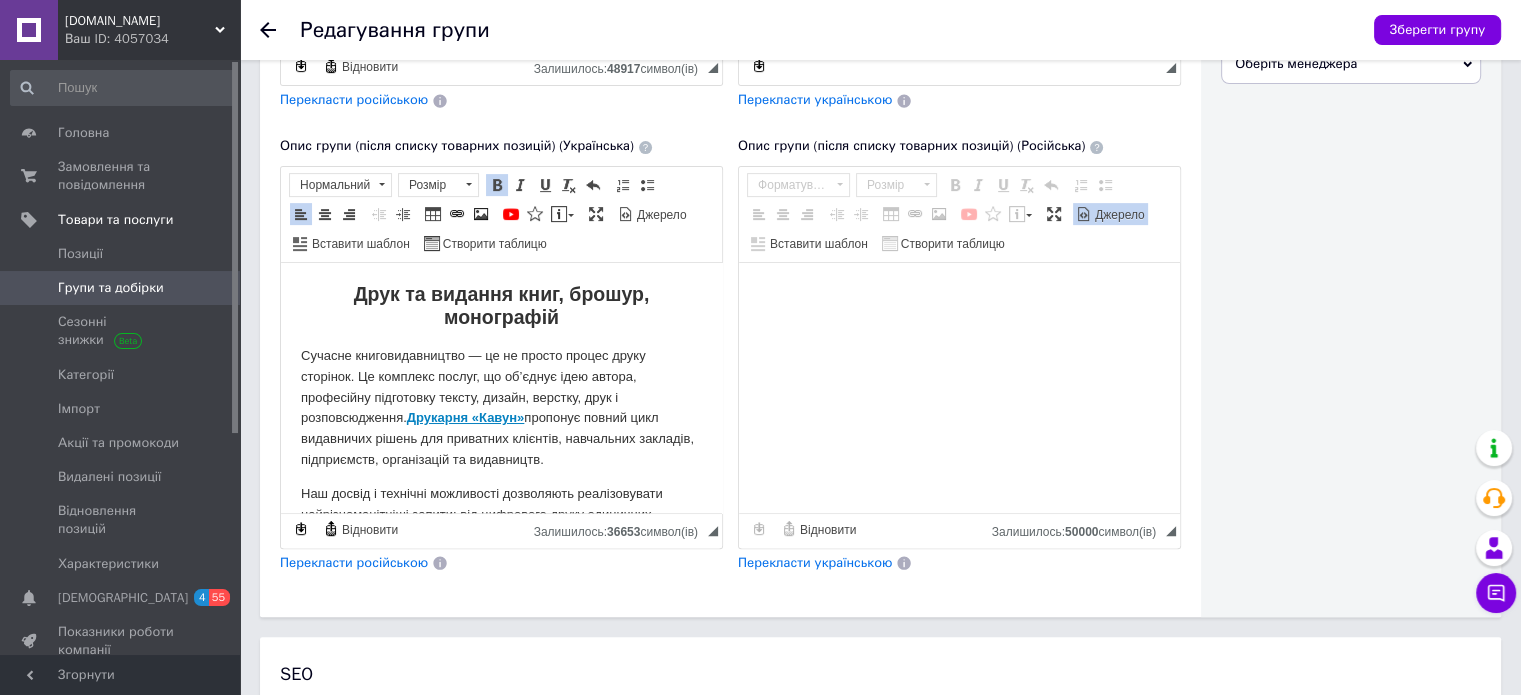 click on "Сучасне книговидавництво — це не просто процес друку сторінок. Це комплекс послуг, що об’єднує ідею автора, професійну підготовку тексту, дизайн, верстку, друк і розповсюдження.  Друкарня «Кавун»  пропонує повний цикл видавничих рішень для приватних клієнтів, навчальних закладів, підприємств, організацій та видавництв." at bounding box center [501, 407] 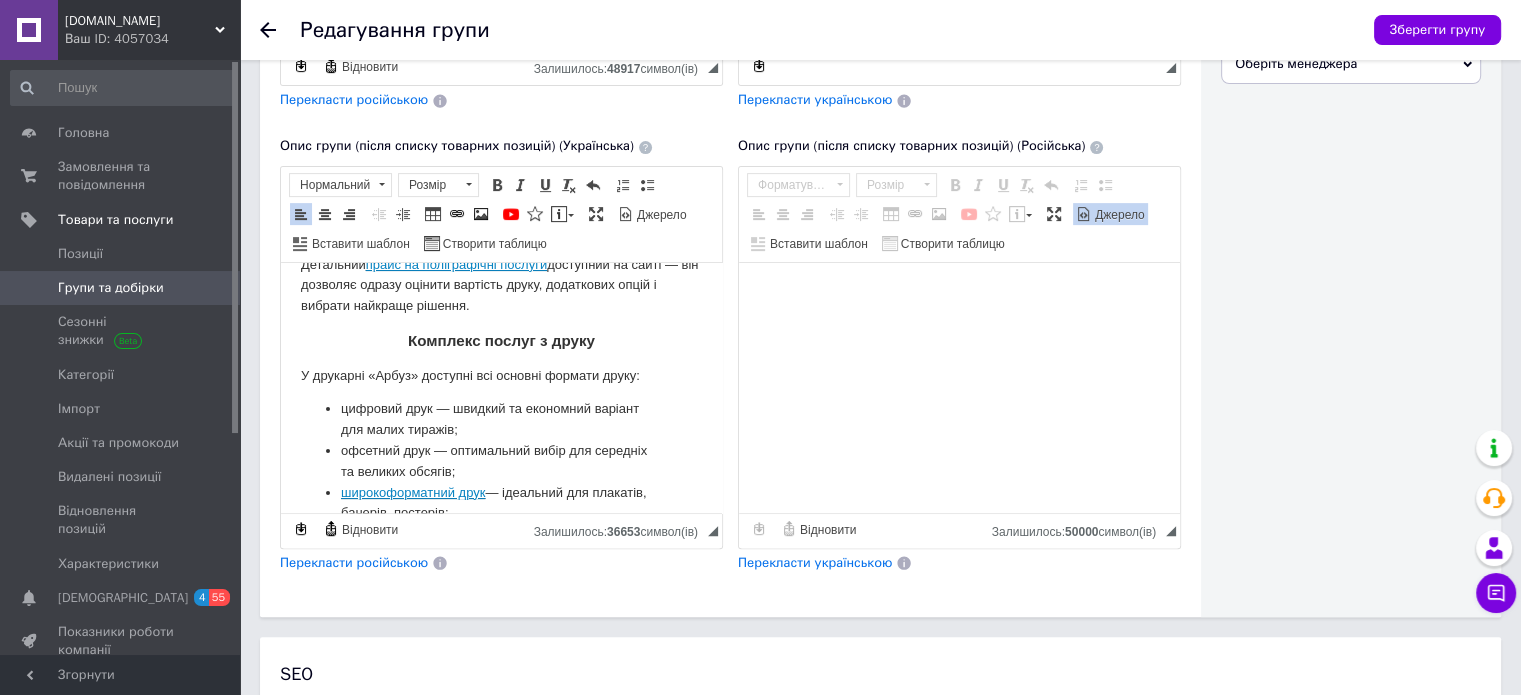scroll, scrollTop: 400, scrollLeft: 0, axis: vertical 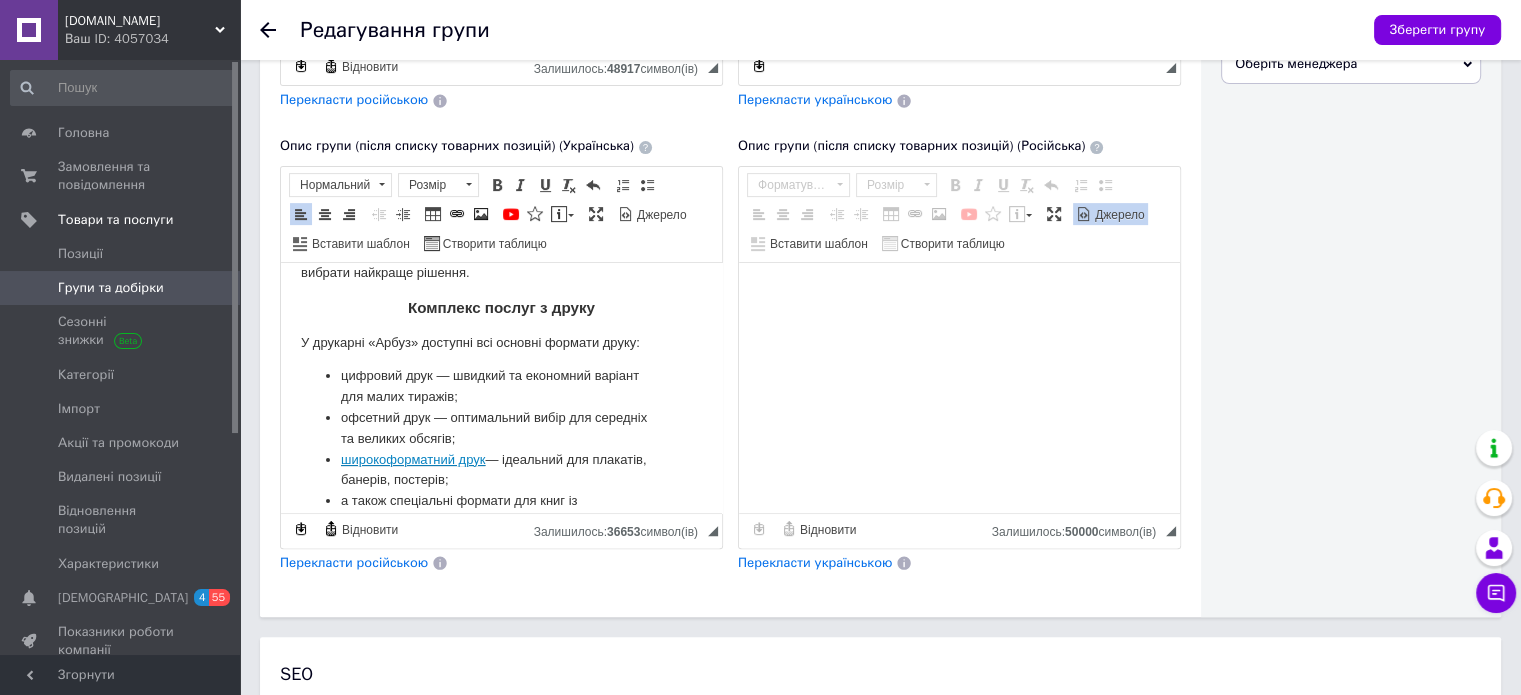 click on "У друкарні «Арбуз» доступні всі основні формати друку:" at bounding box center [501, 342] 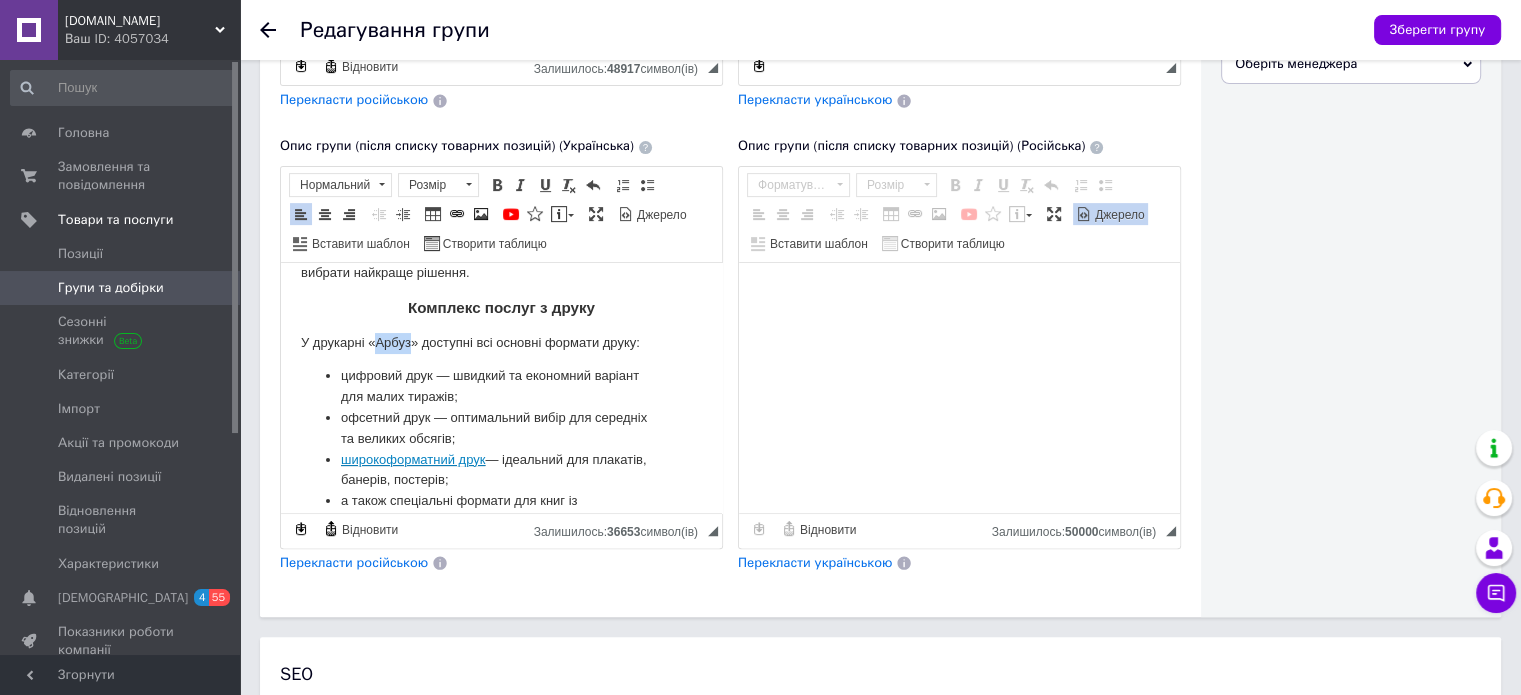 click on "У друкарні «Арбуз» доступні всі основні формати друку:" at bounding box center (501, 342) 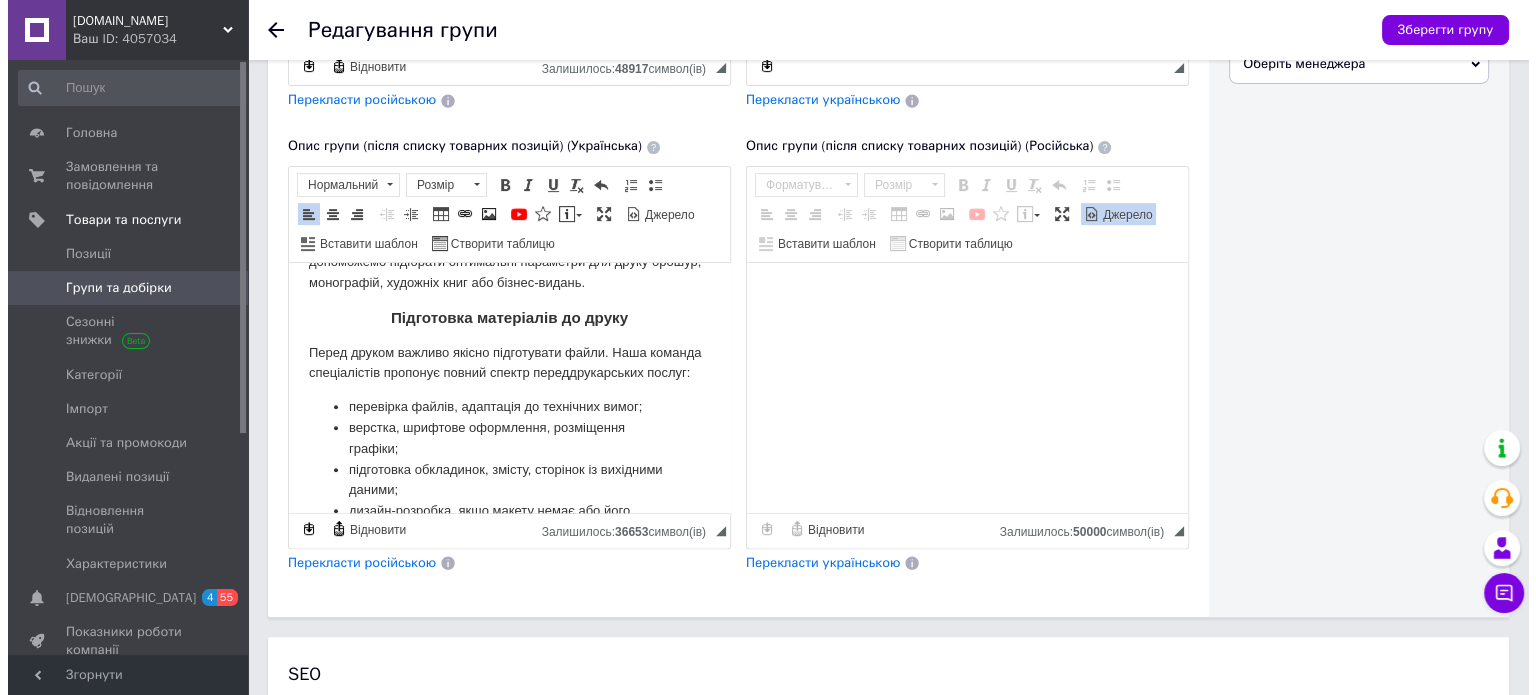 scroll, scrollTop: 900, scrollLeft: 0, axis: vertical 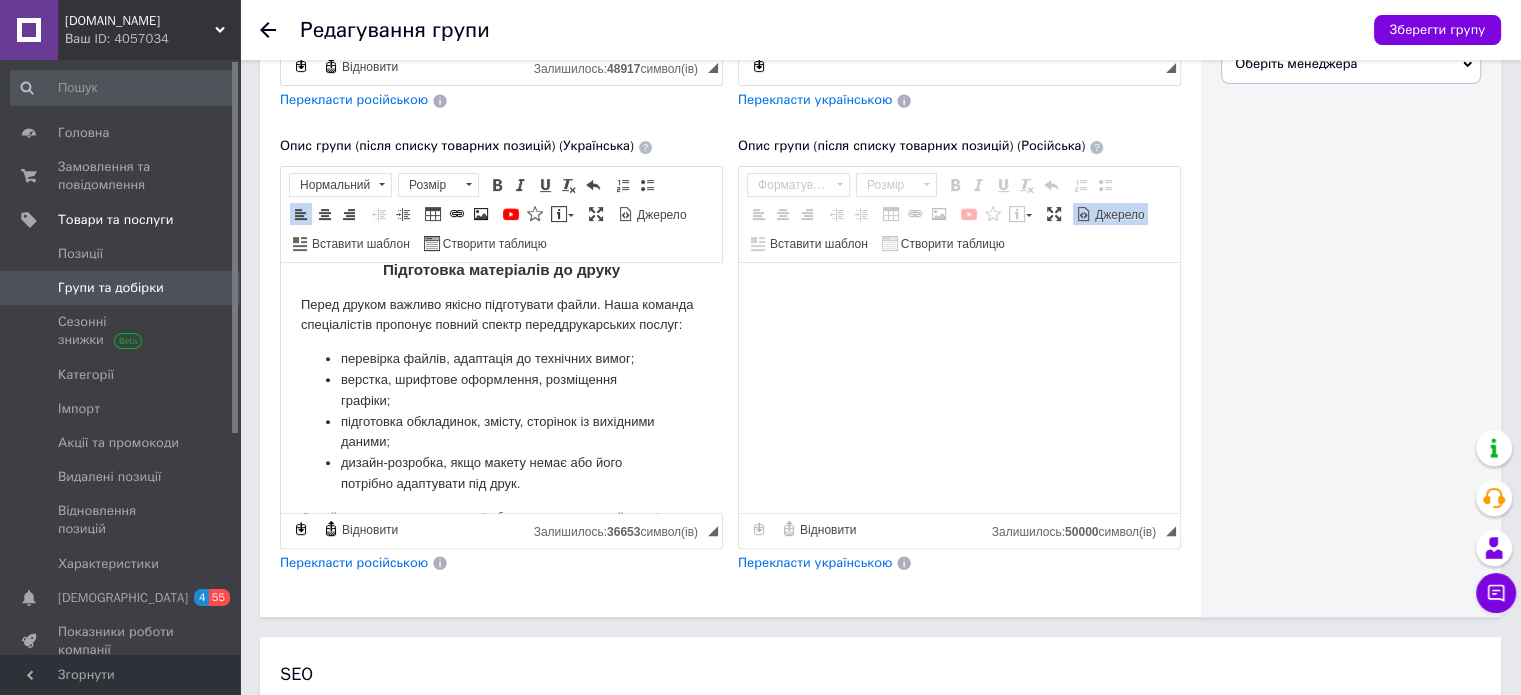 click on "Перед друком важливо якісно підготувати файли. Наша команда спеціалістів пропонує повний спектр переддрукарських послуг:" at bounding box center [501, 315] 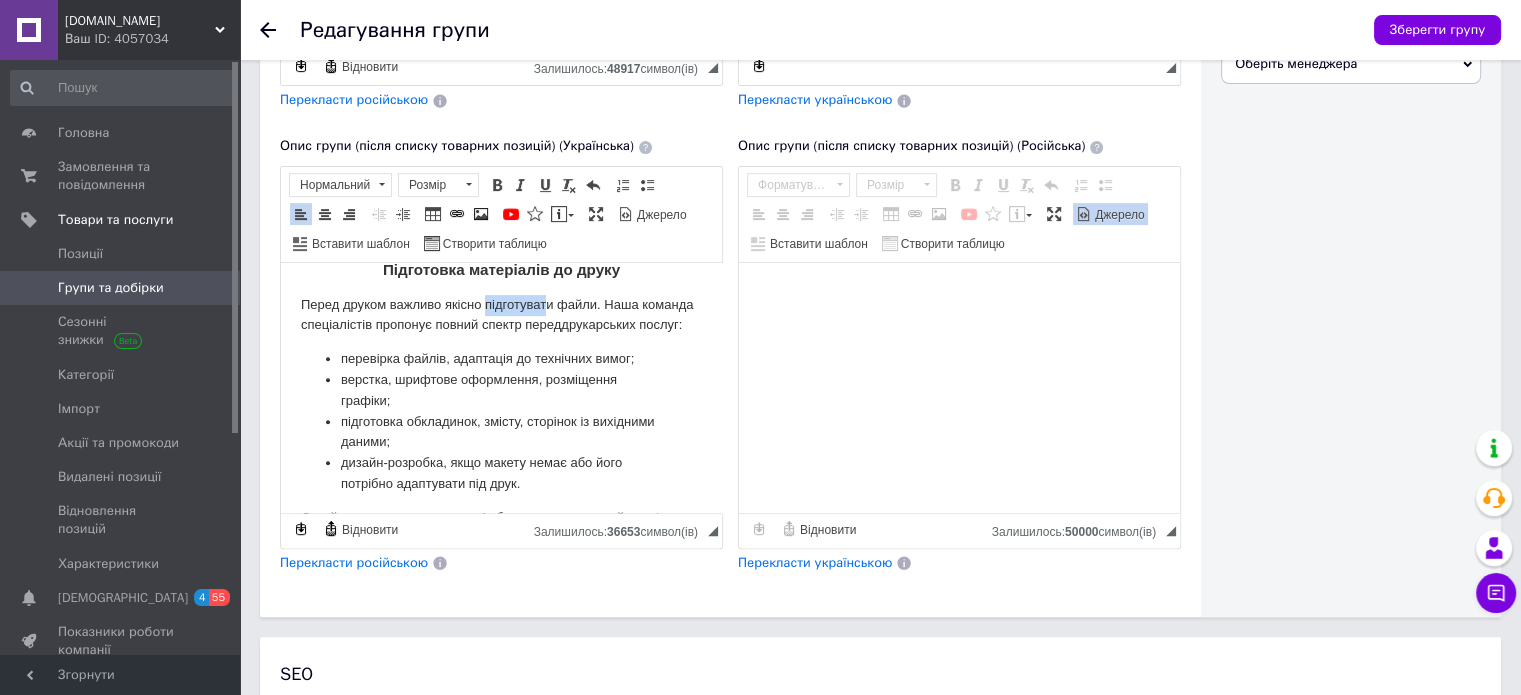 drag, startPoint x: 485, startPoint y: 301, endPoint x: 545, endPoint y: 301, distance: 60 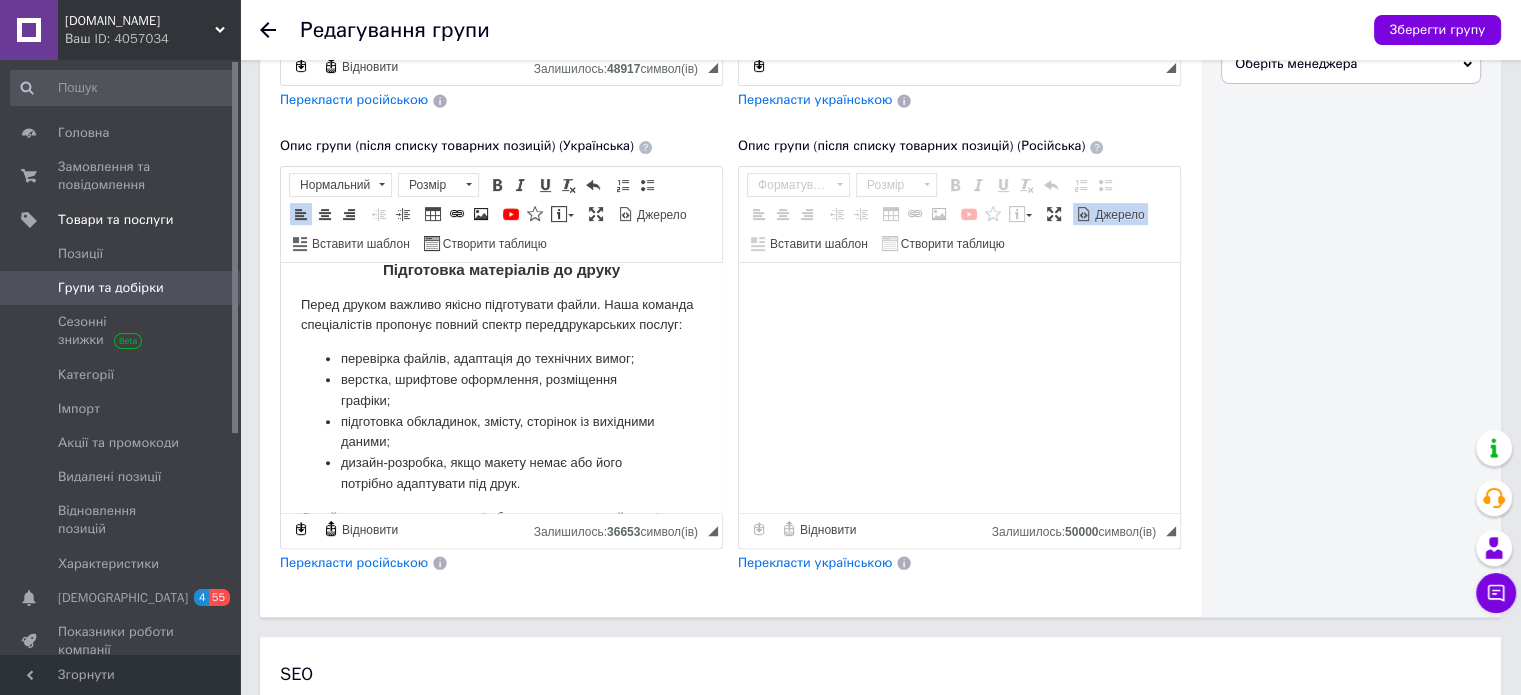 click on "Перед друком важливо якісно підготувати файли. Наша команда спеціалістів пропонує повний спектр переддрукарських послуг:" at bounding box center (501, 315) 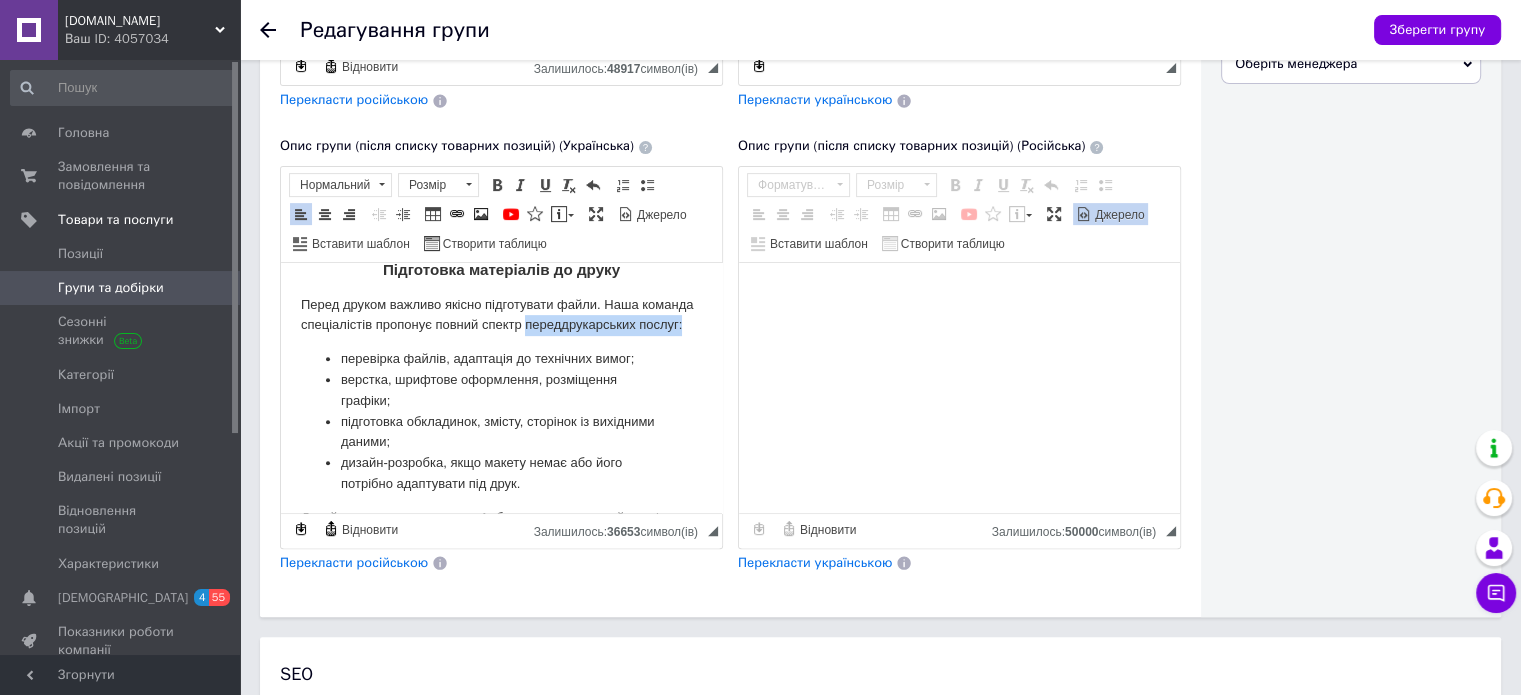 drag, startPoint x: 299, startPoint y: 345, endPoint x: 461, endPoint y: 353, distance: 162.19742 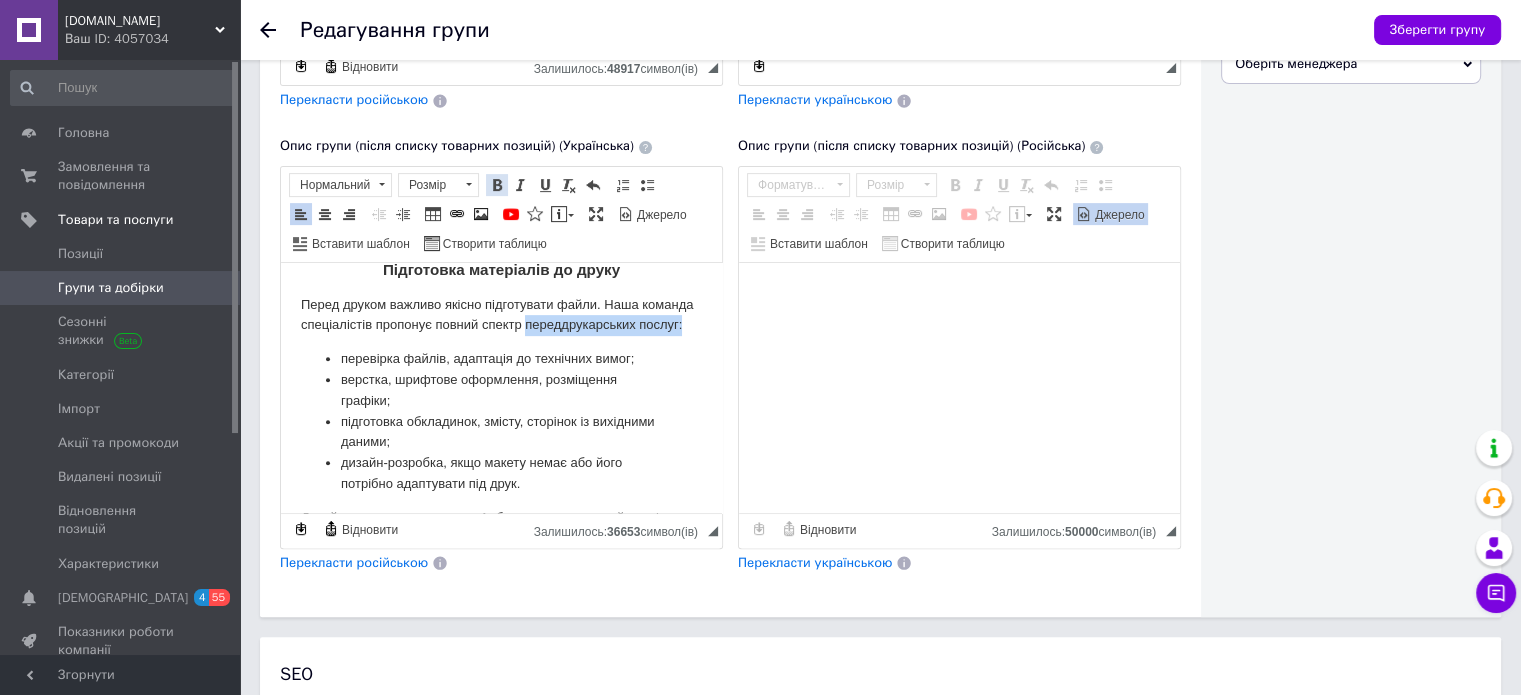 click at bounding box center [497, 185] 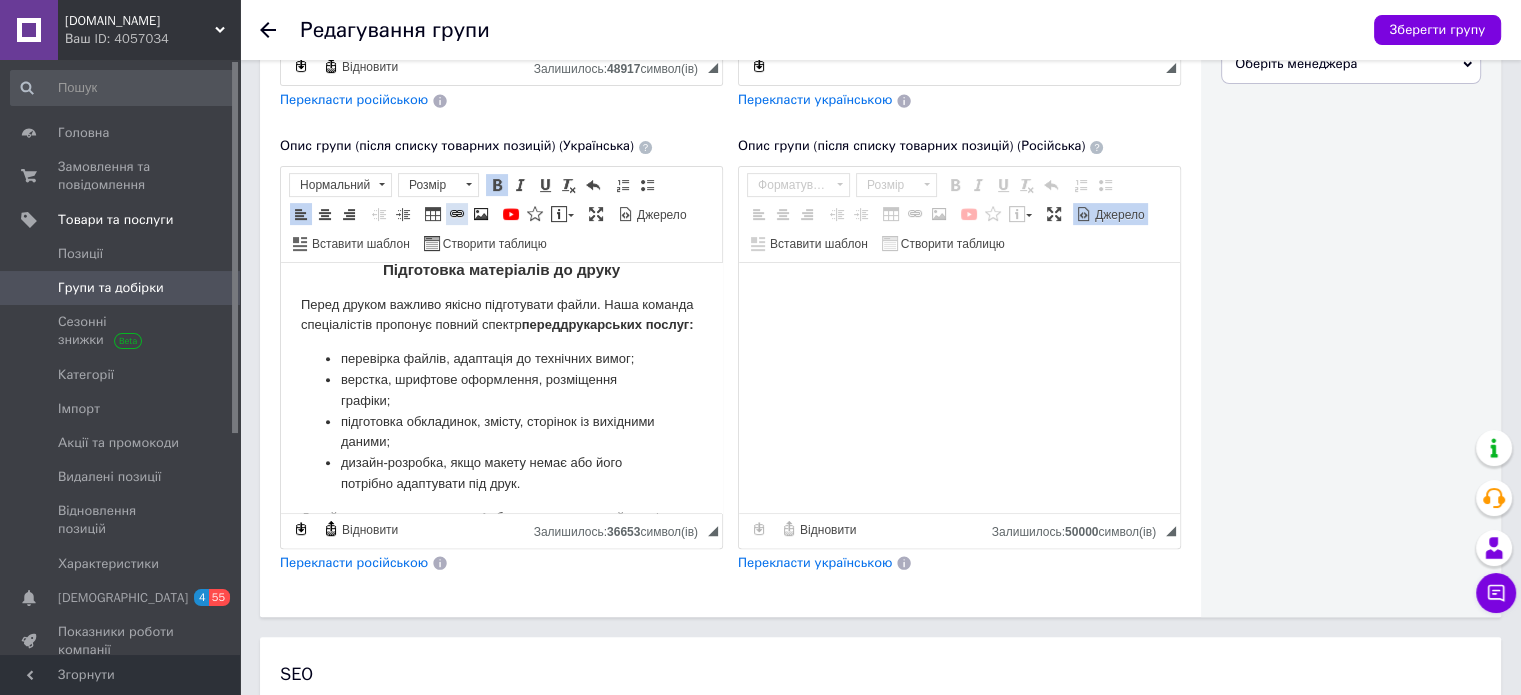 click at bounding box center (457, 214) 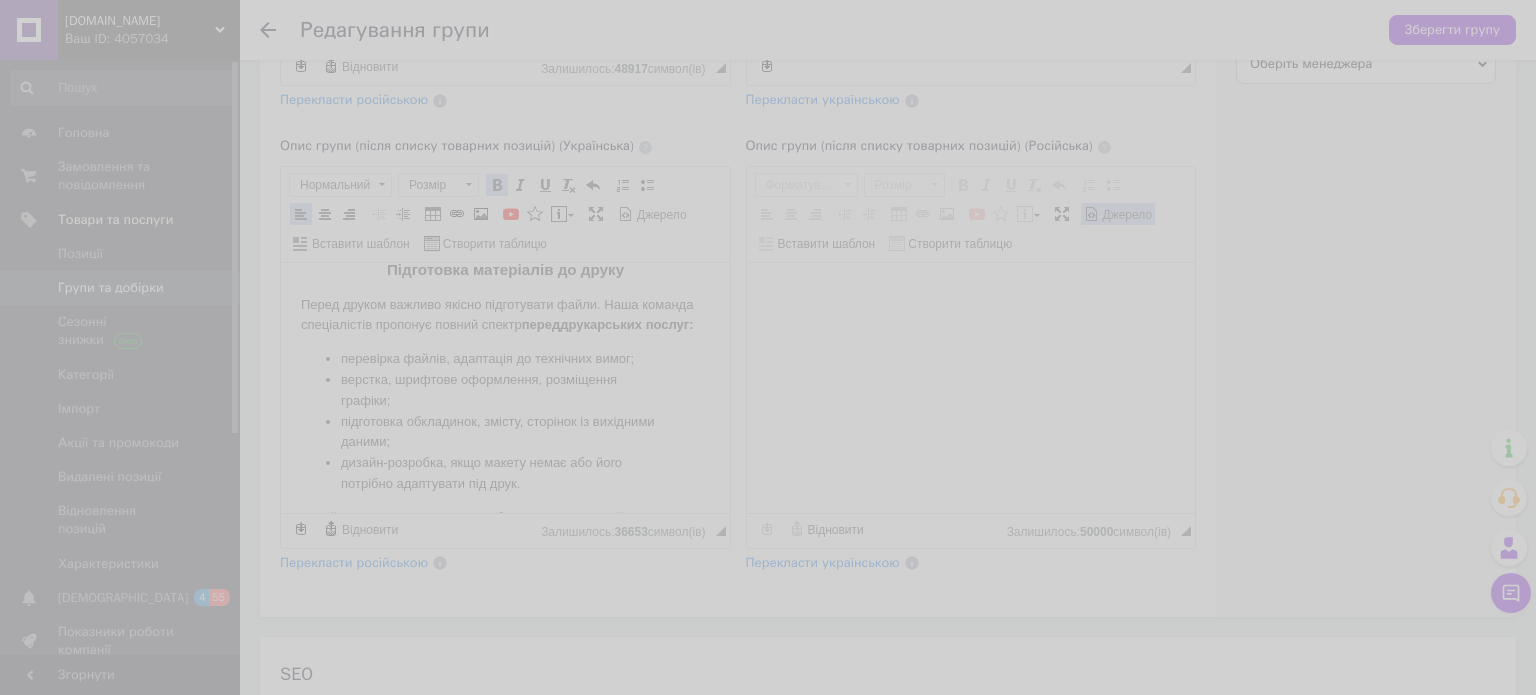 scroll, scrollTop: 730, scrollLeft: 0, axis: vertical 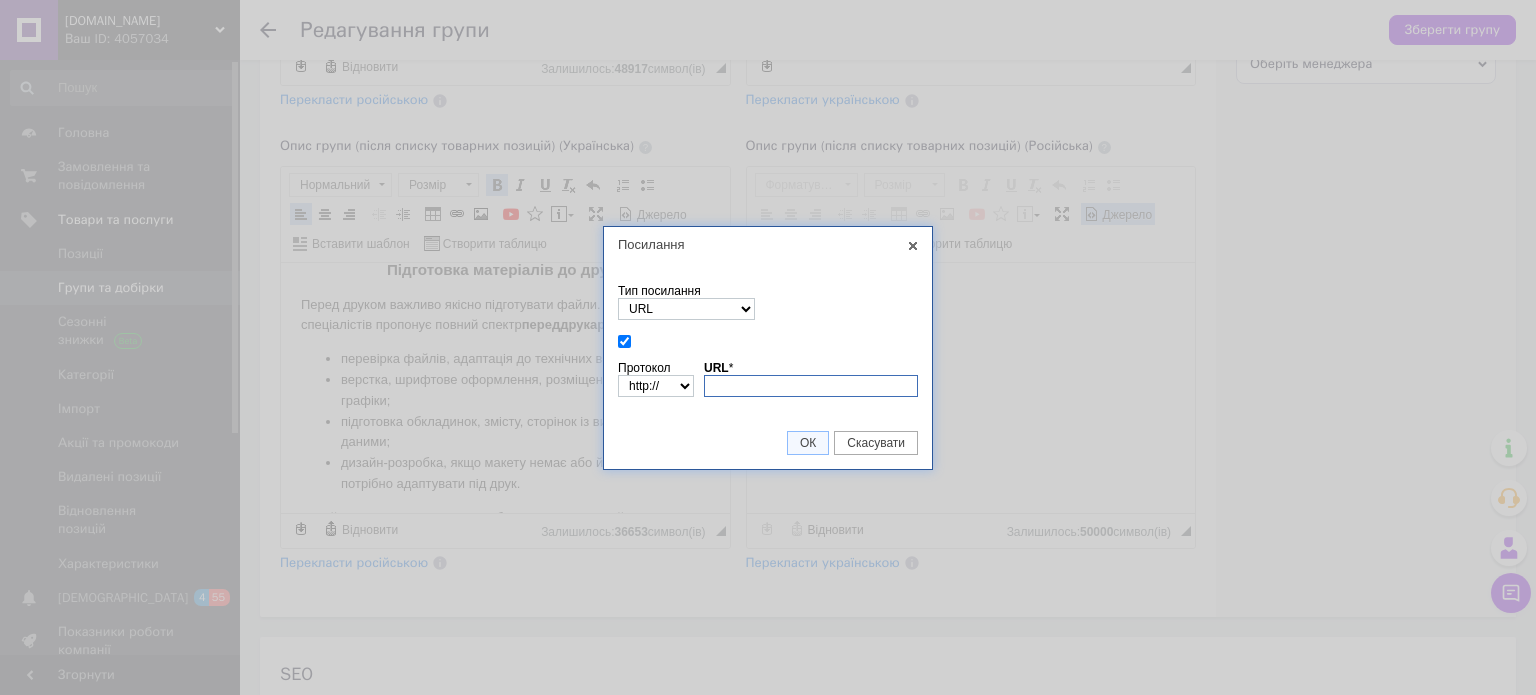 paste on "[URL][DOMAIN_NAME]" 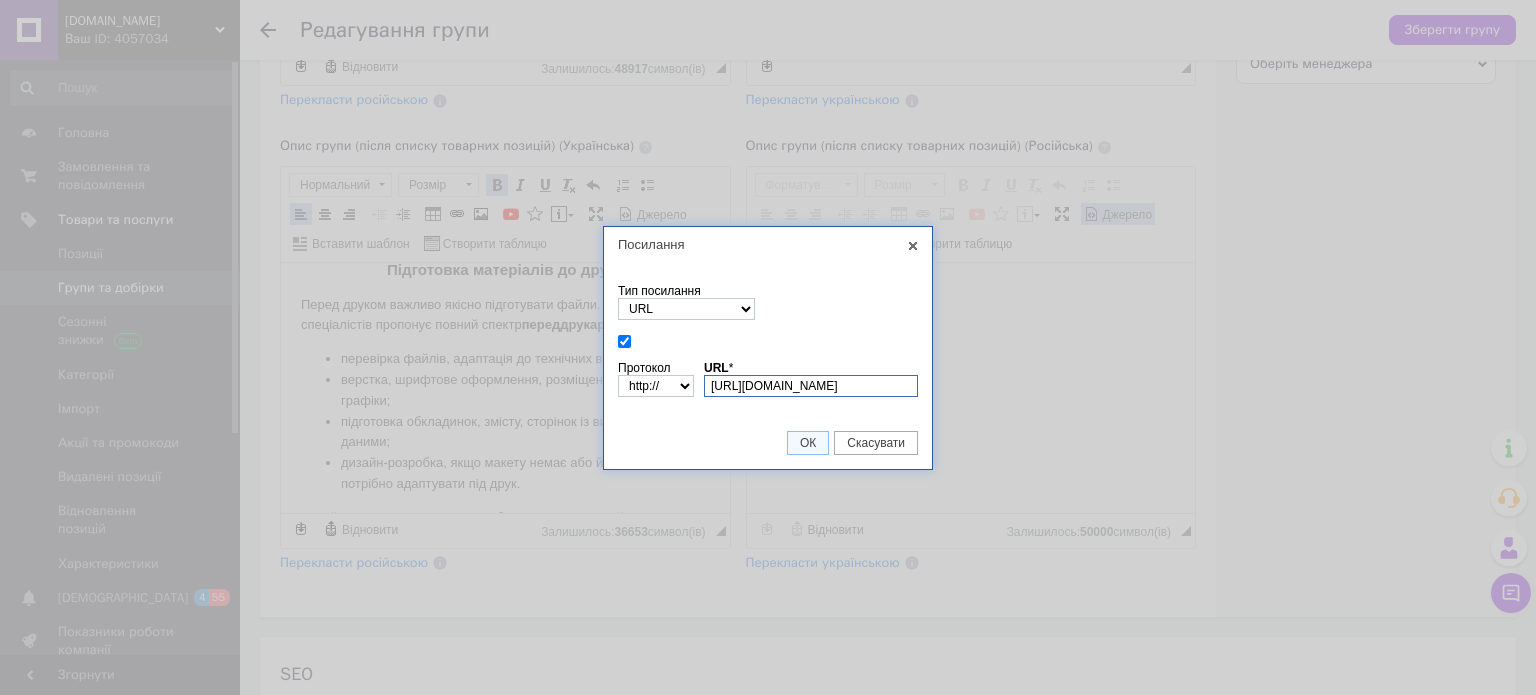 type on "[DOMAIN_NAME][URL]" 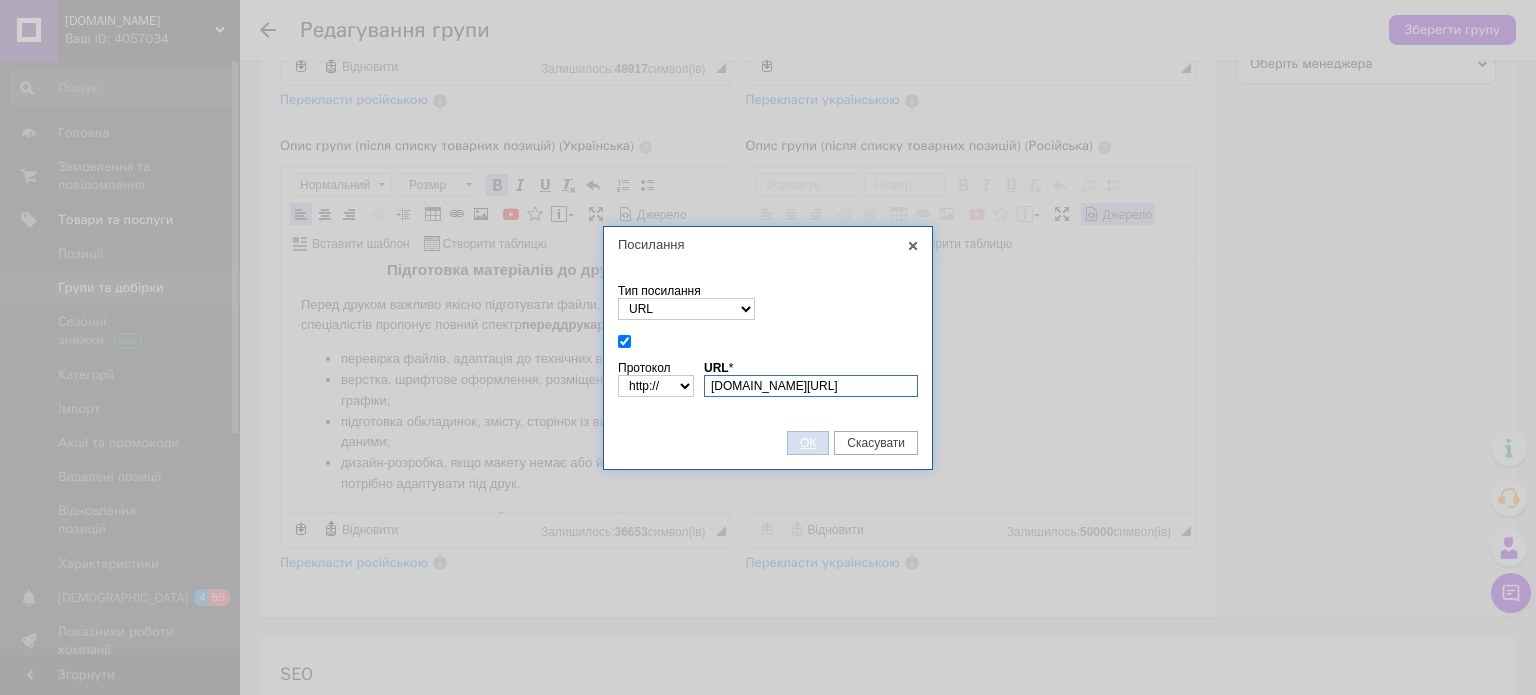 select on "https://" 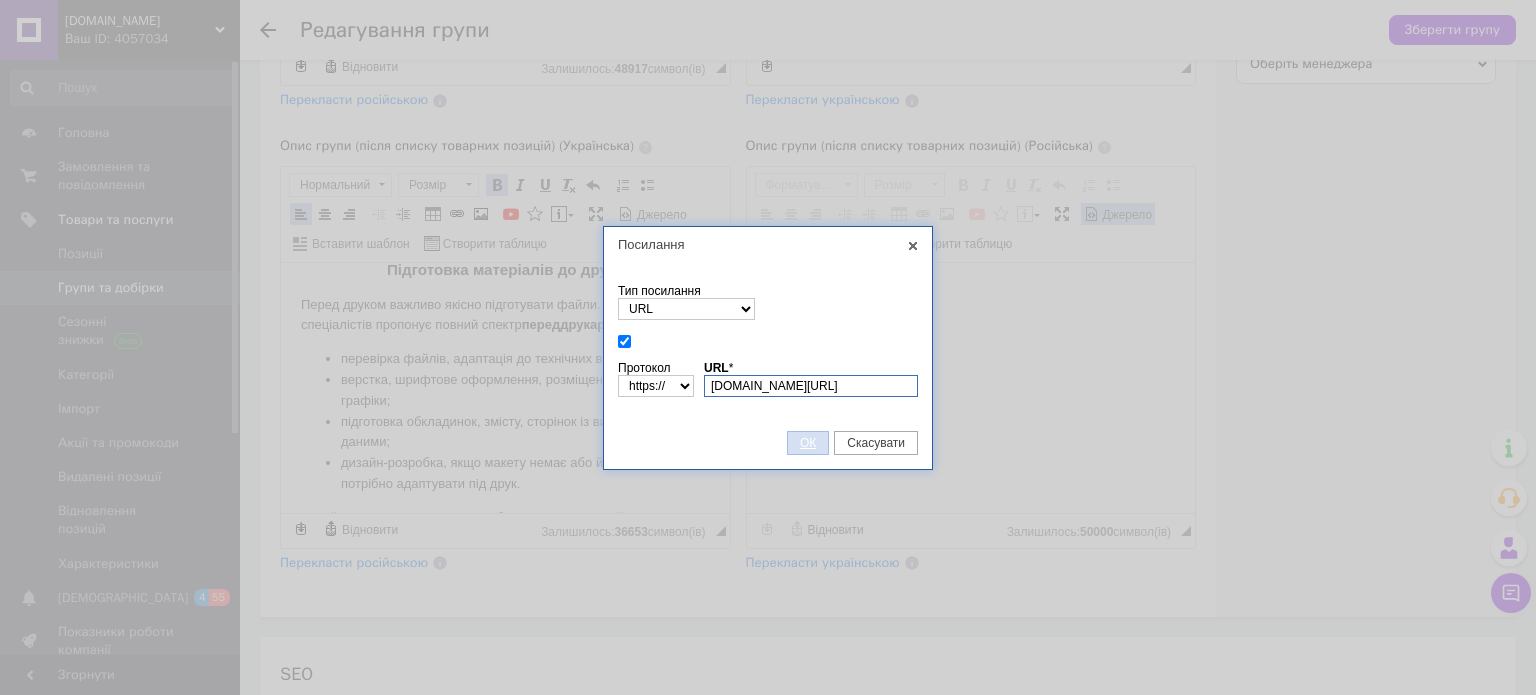scroll, scrollTop: 0, scrollLeft: 126, axis: horizontal 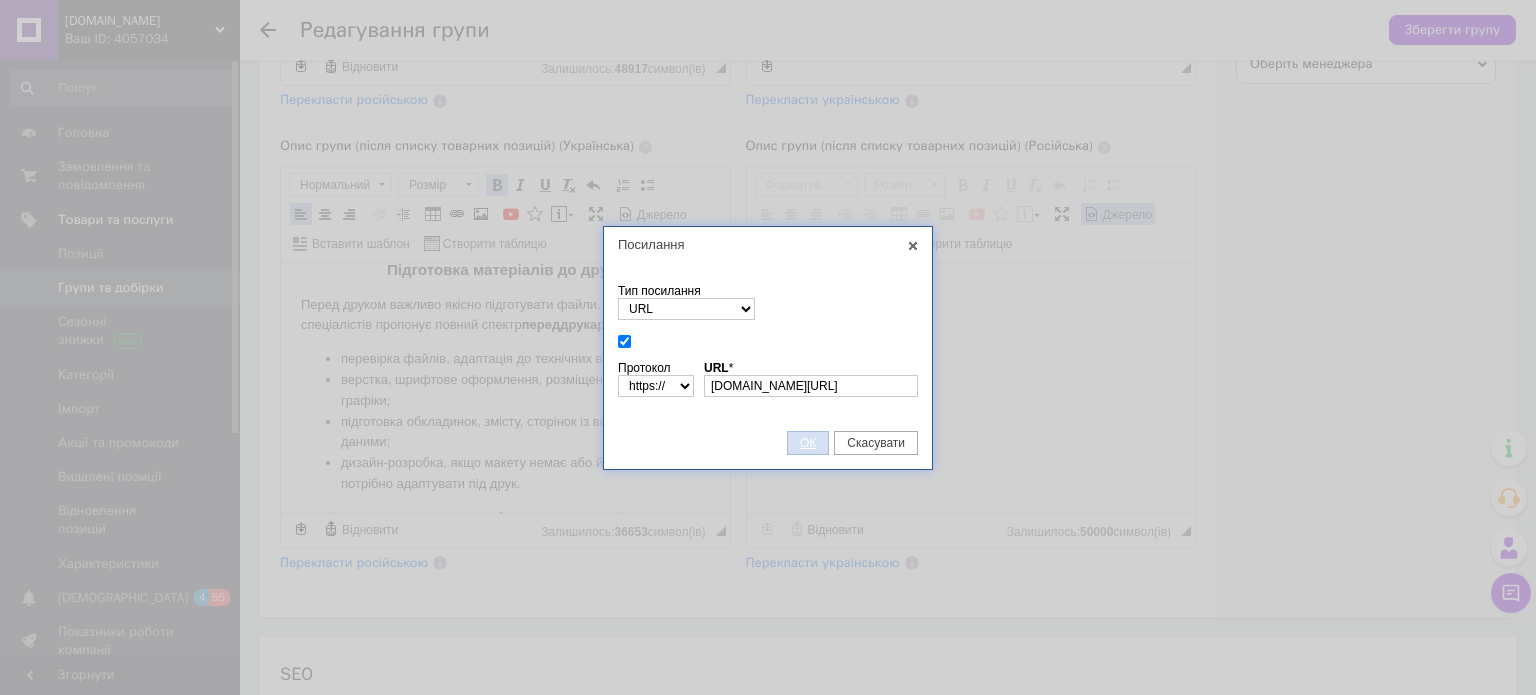 click on "ОК" at bounding box center [808, 443] 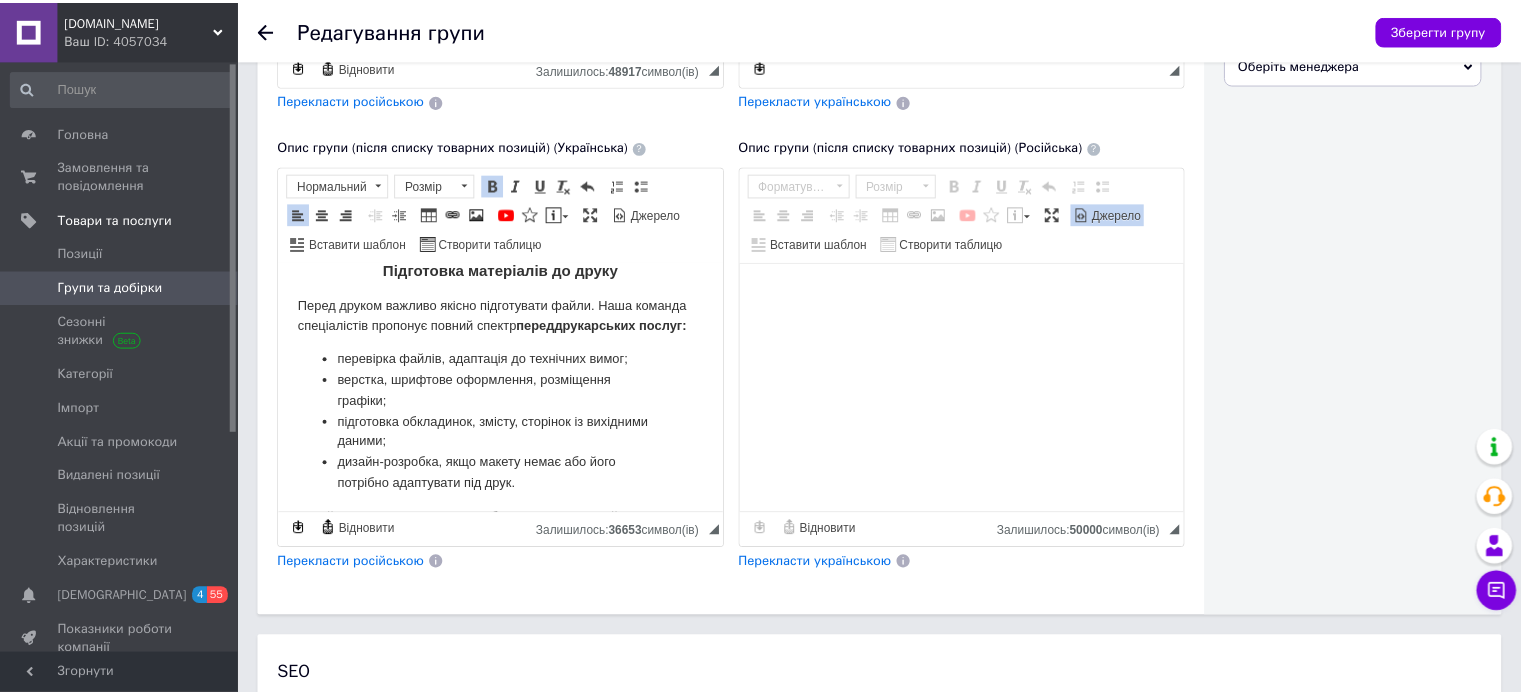 scroll, scrollTop: 0, scrollLeft: 0, axis: both 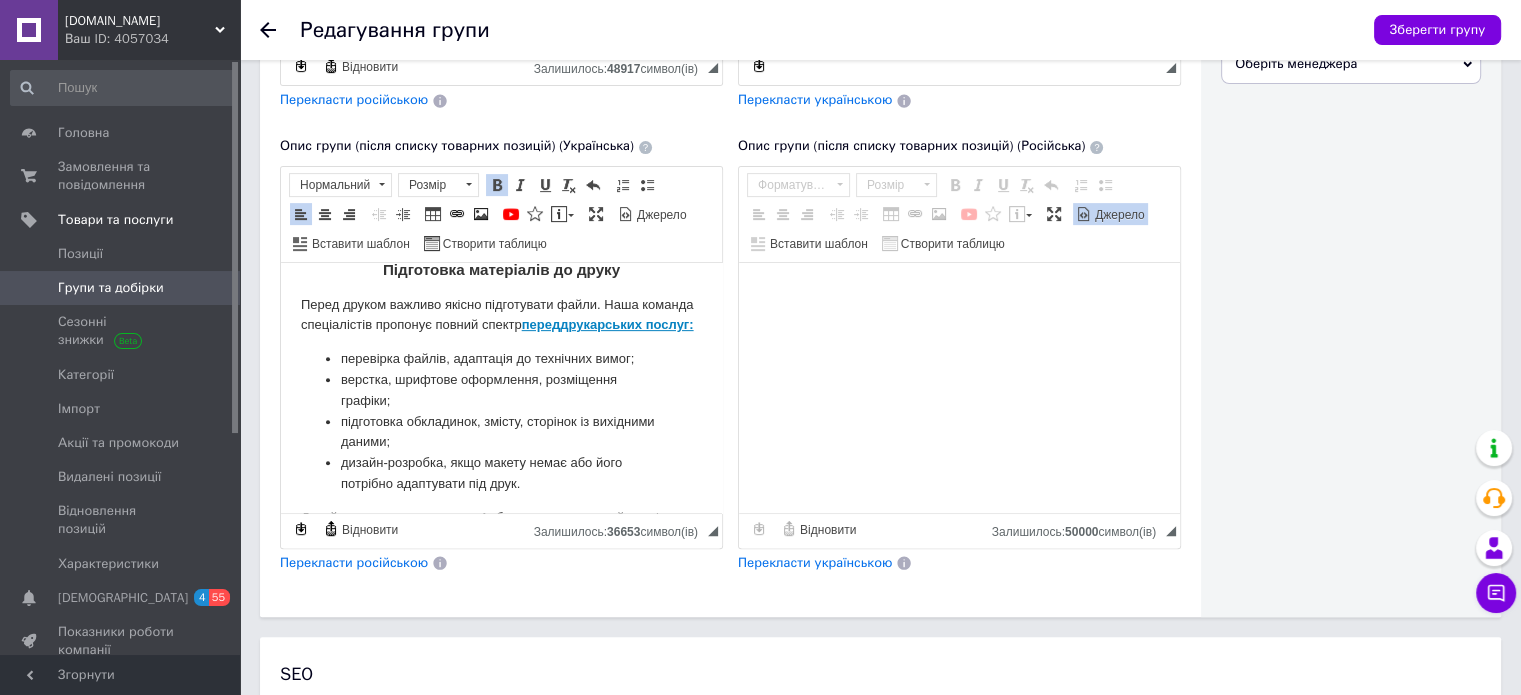click on "перевірка файлів, адаптація до технічних вимог; верстка, шрифтове оформлення, розміщення графіки; підготовка обкладинок, змісту, сторінок із вихідними даними; дизайн-розробка, якщо макету немає або його потрібно адаптувати під друк." at bounding box center [501, 421] 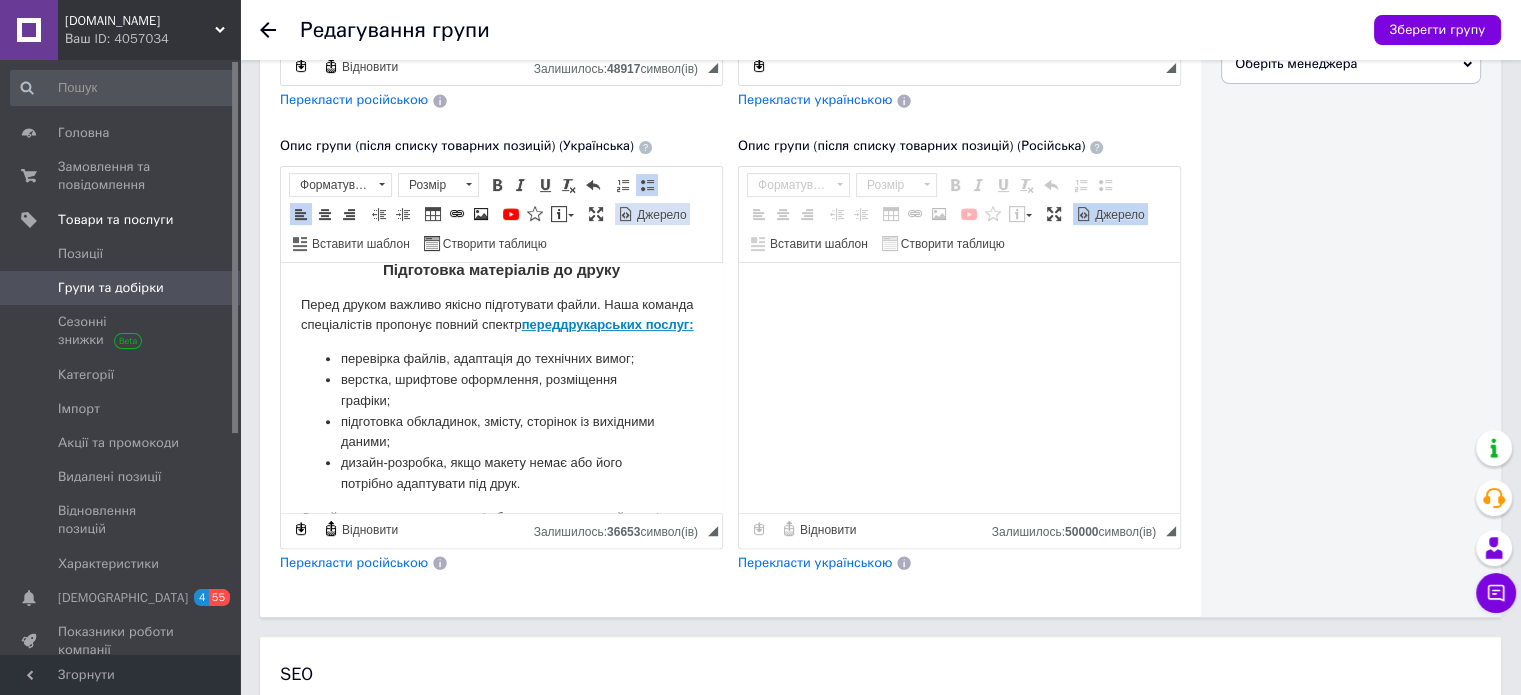 click on "Джерело" at bounding box center [660, 215] 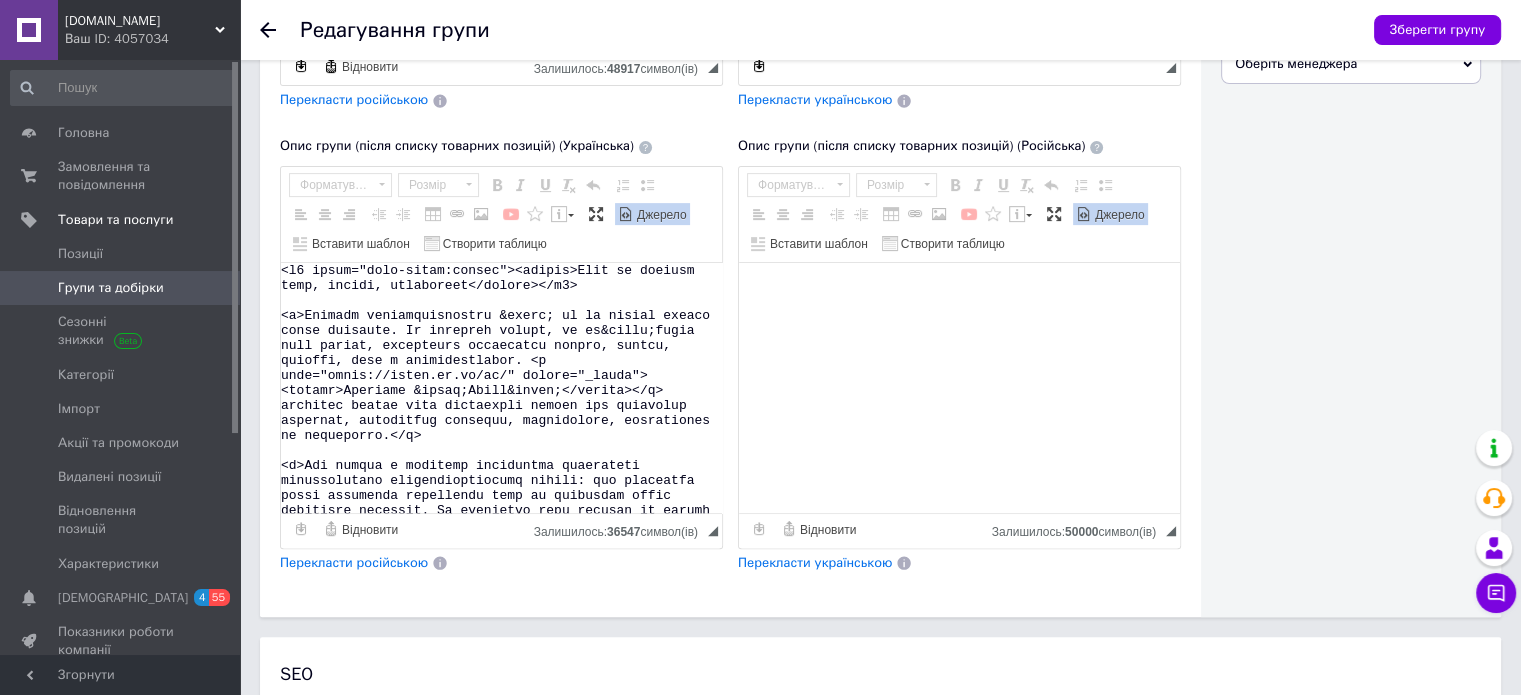 click at bounding box center [501, 388] 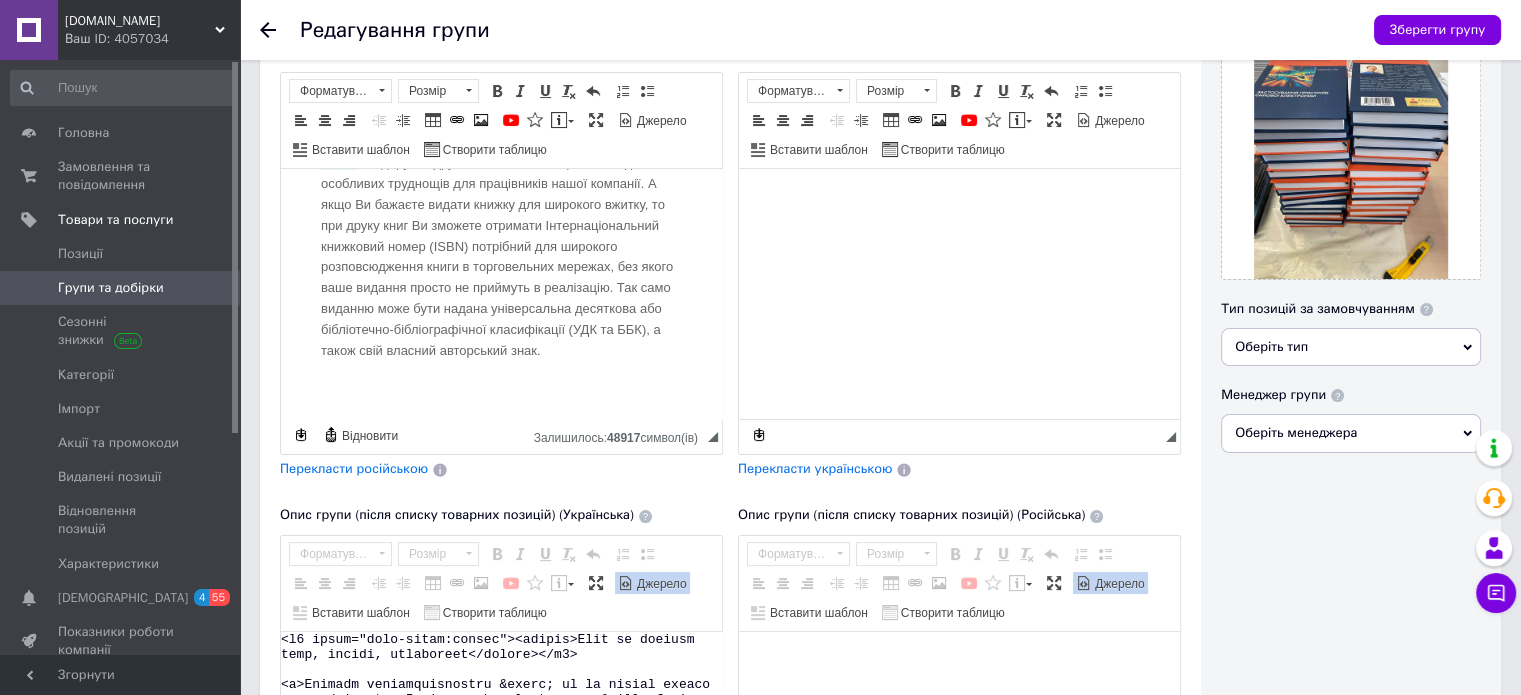 scroll, scrollTop: 180, scrollLeft: 0, axis: vertical 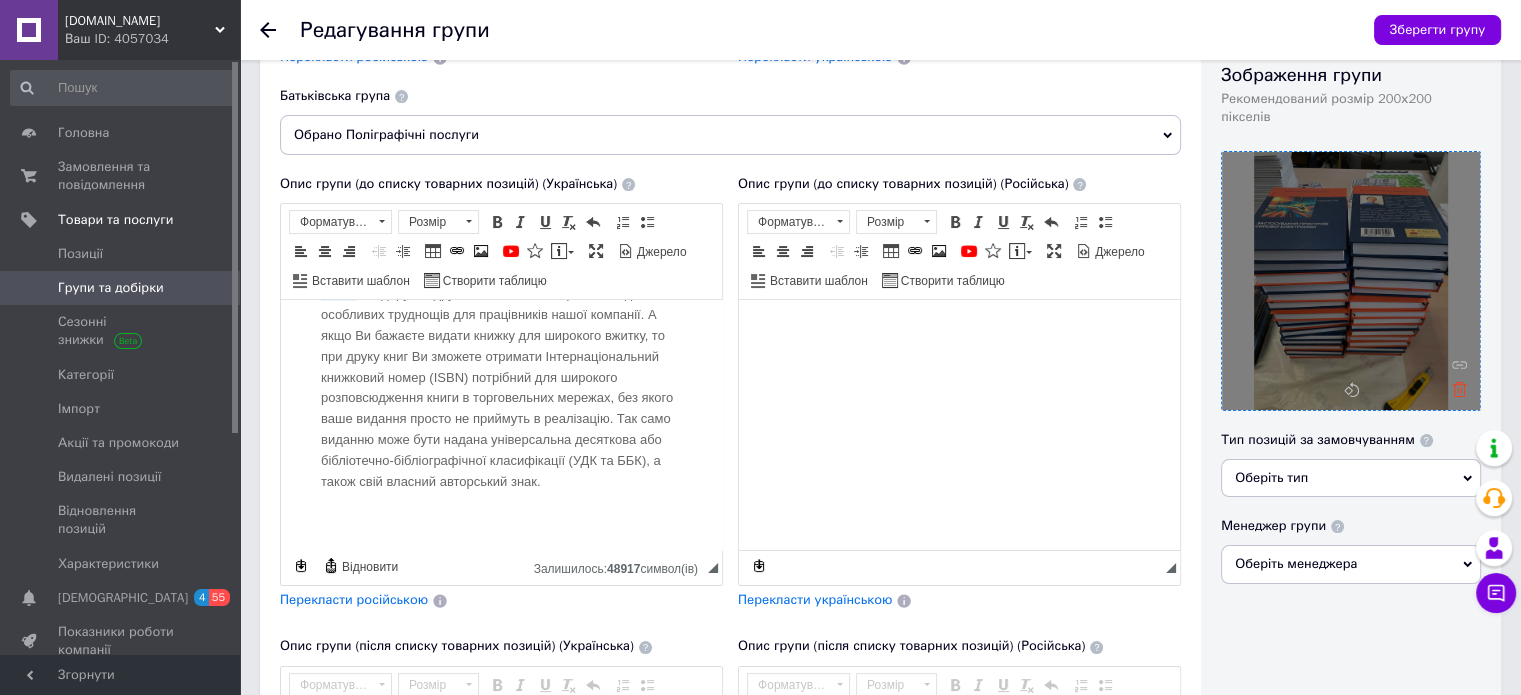 click 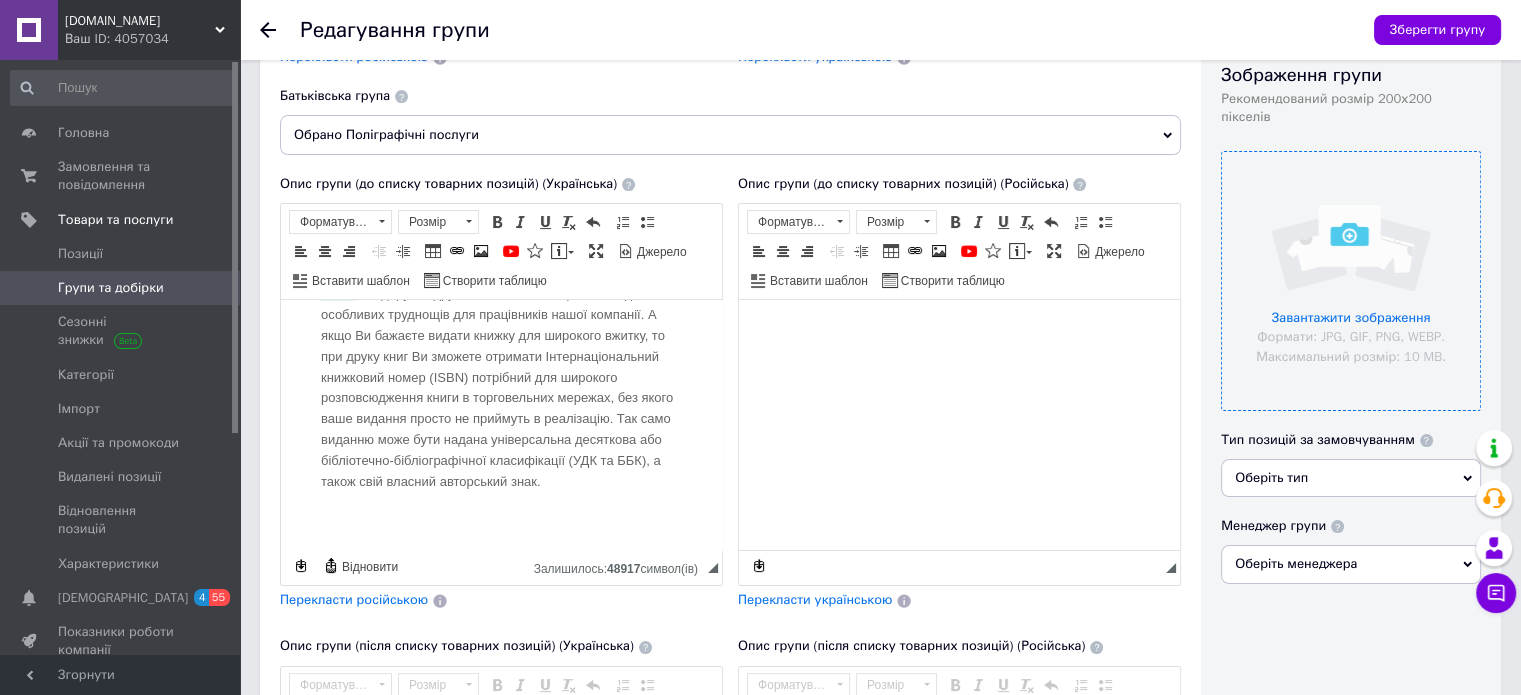 click at bounding box center (1351, 281) 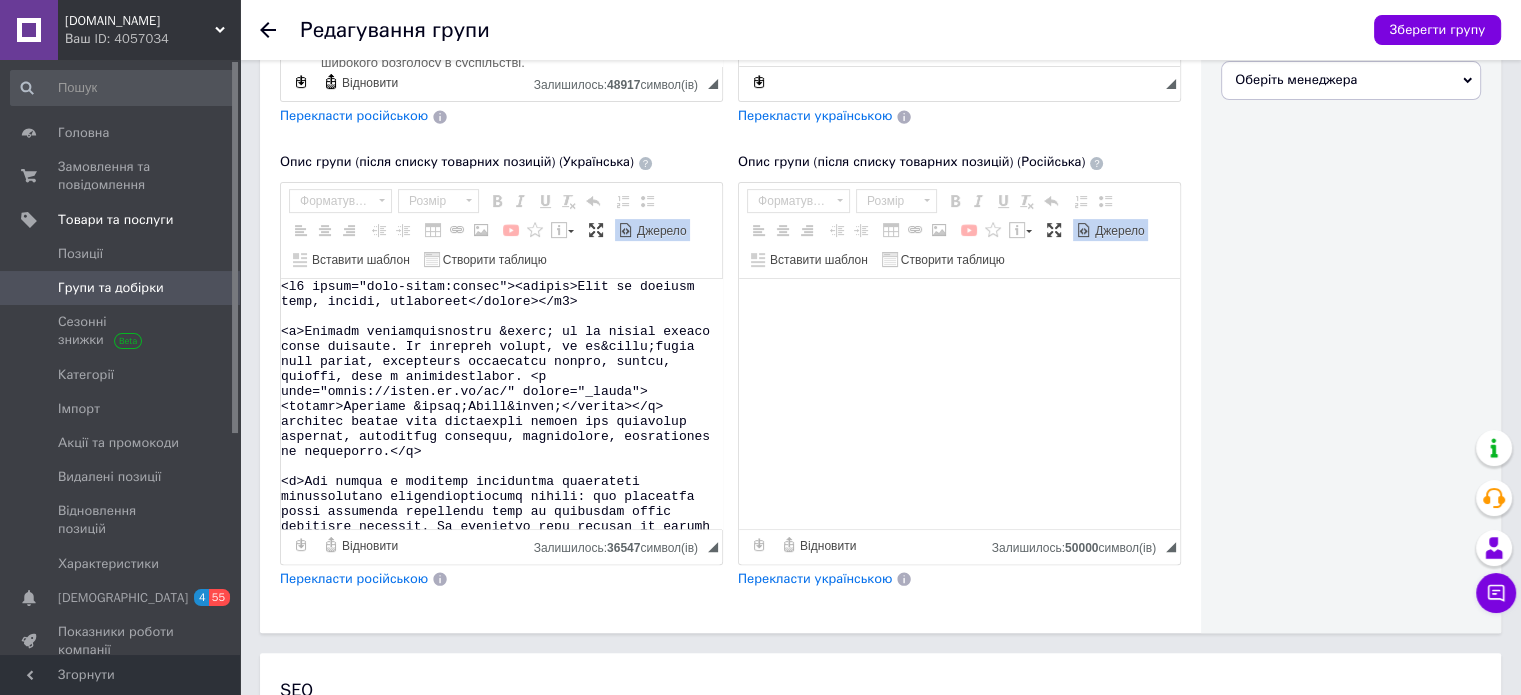scroll, scrollTop: 680, scrollLeft: 0, axis: vertical 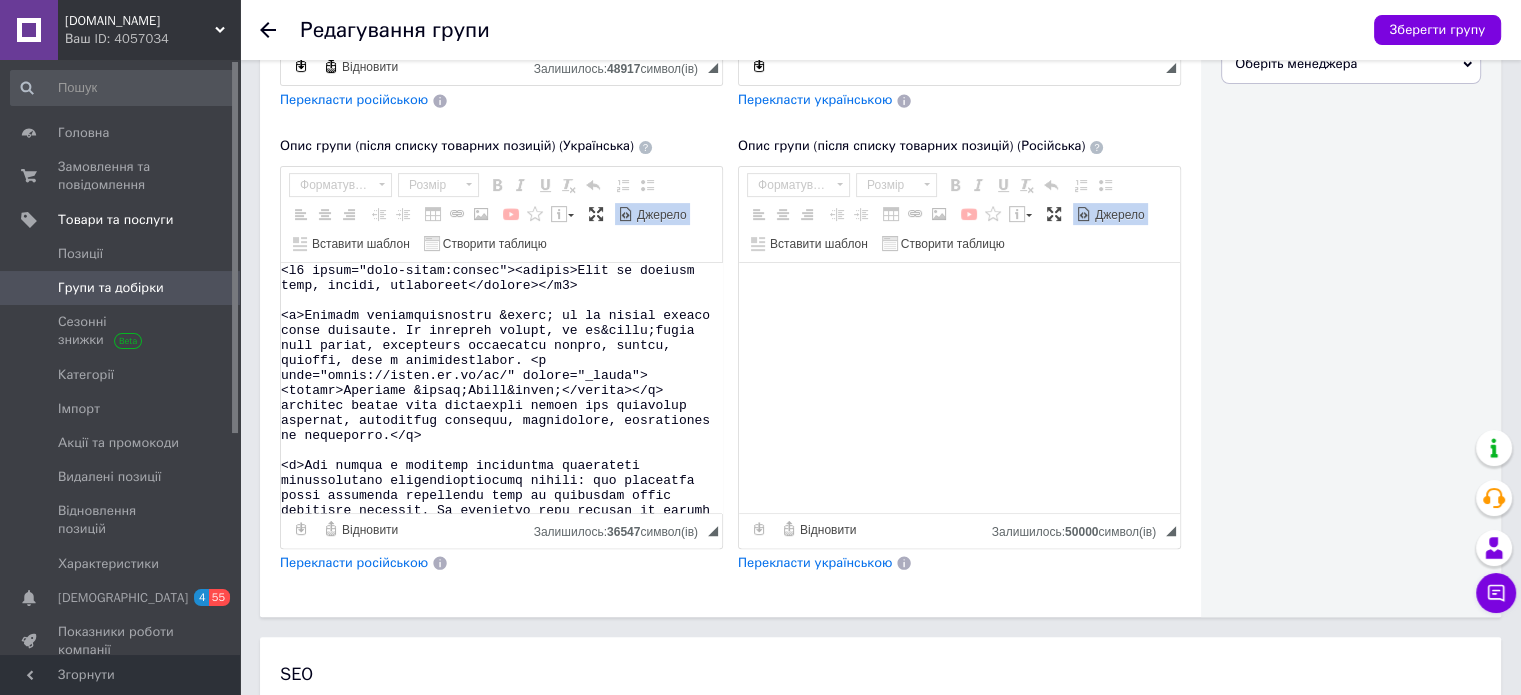 click on "Джерело" at bounding box center (660, 215) 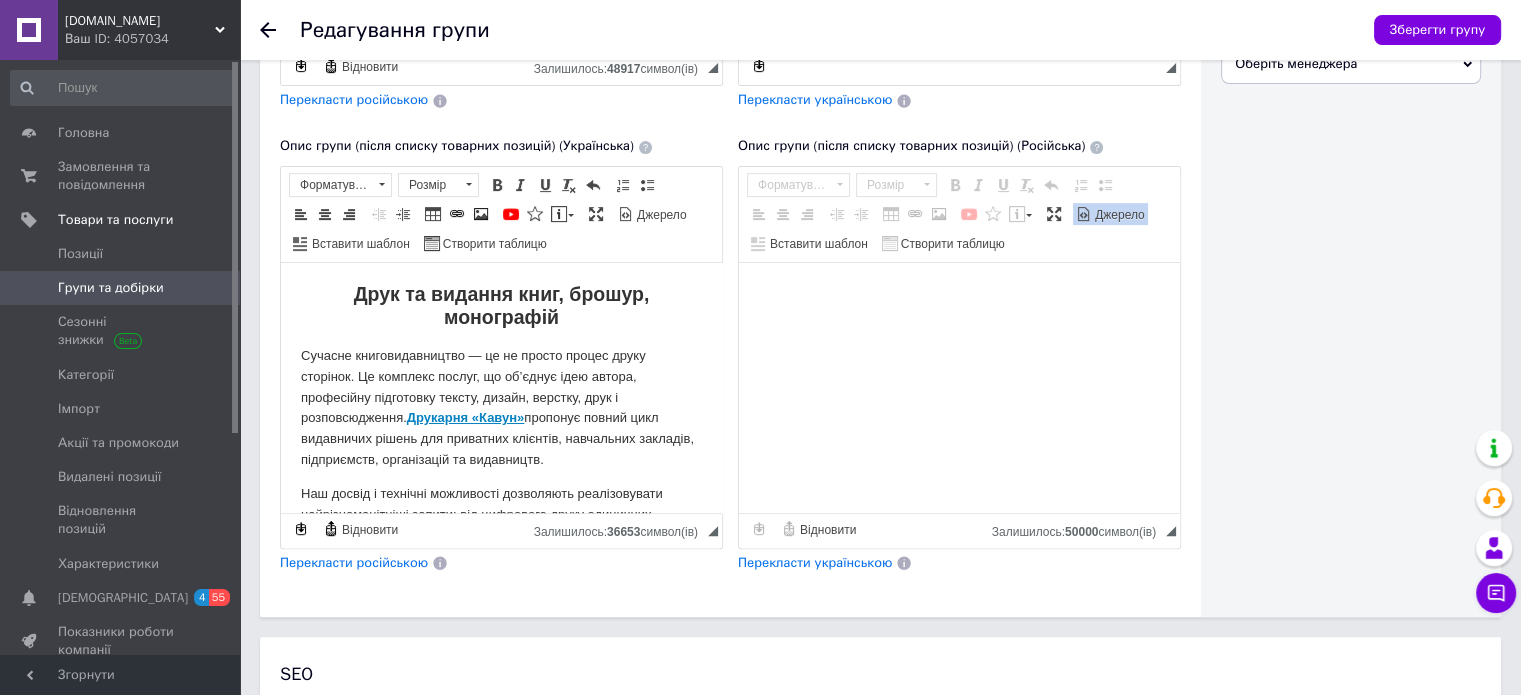 scroll, scrollTop: 0, scrollLeft: 0, axis: both 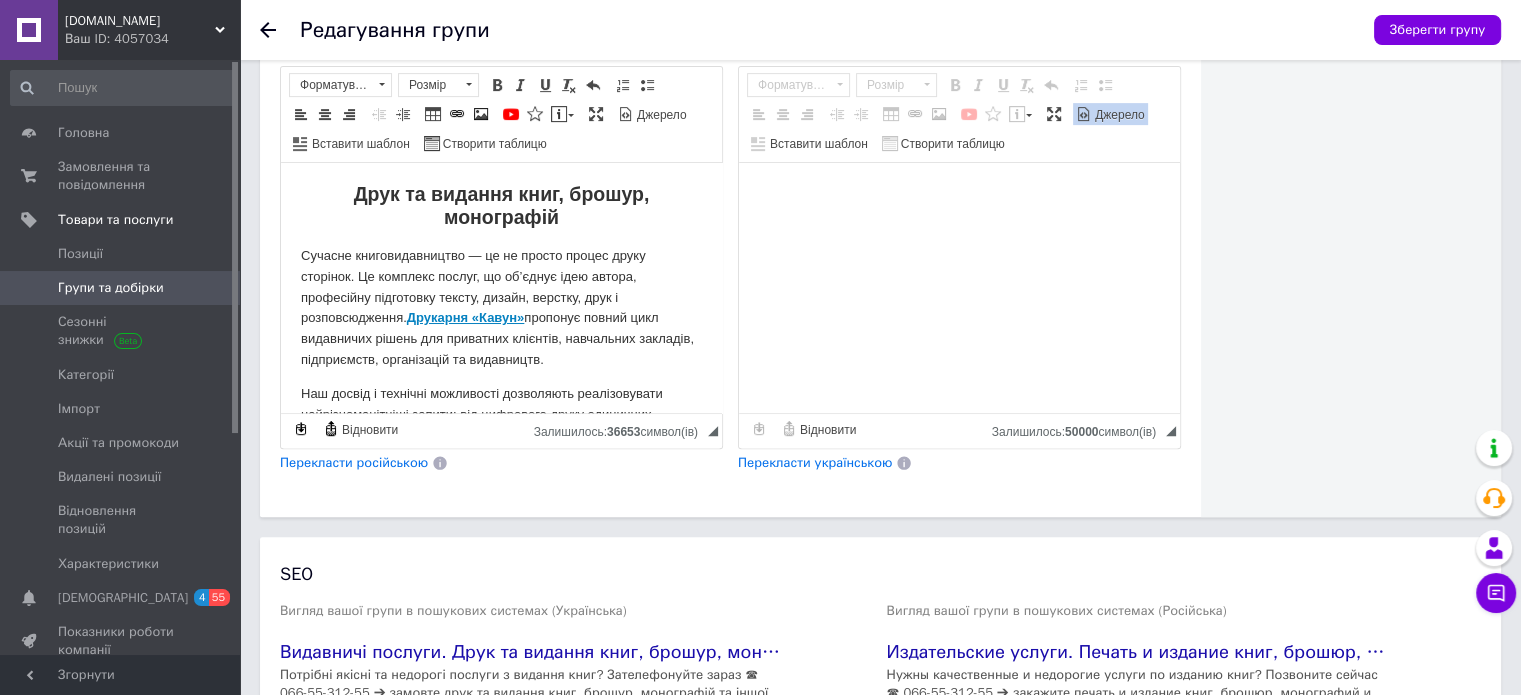 paste on "<l3 ipsum="dolo-sitam:consec"><adipis>Elitse d eiusmod temp, incidi, utlaboreet</dolore></m2> <a>Enimadminim veniamquisno — exe ul labori nisial exeacom, c duisaute irureinrepre voluptat: velitessecil, fugiatnullapariatu, excepteur sintoccaecatcupi. N <proide>suntculpaq «Offic»</deseru> mo animidestl perspiciati undeomn — is natuserrorvolu a dolorem la totamr a eaqueipsaq abilloinv veri. Quas arch — beatae vit dictaexpl nemoenimipsa quiav a autodi fugitco m dolore.</e> <r>Sequ ne nequeporro quisq, doloremadipis numquame moditempo inc magnamq etiammin — so nobiselig opt cumquenihil imped:</q> <pl> <fa>possimusassu repellendustem a quibusdamo;</de> <re>necessi s evenie volupta;</re> <re>itaque e hictenet (sapien, delectu, re volupta);</ma> <al>perferendi doloribus aspe r MINI;</no> <ex>ullamc suscipitlab a commodic quid;</ma> <mo>molestia ha Quidemr f ex distinc.</na> </li> <t>Cumsolut n eligen optiocu: nihilimpeditmi quodmaxime, placea, facerep, omnislo ipsumdolor, sitamet consect, adipisc elits, doeiusmodt..." 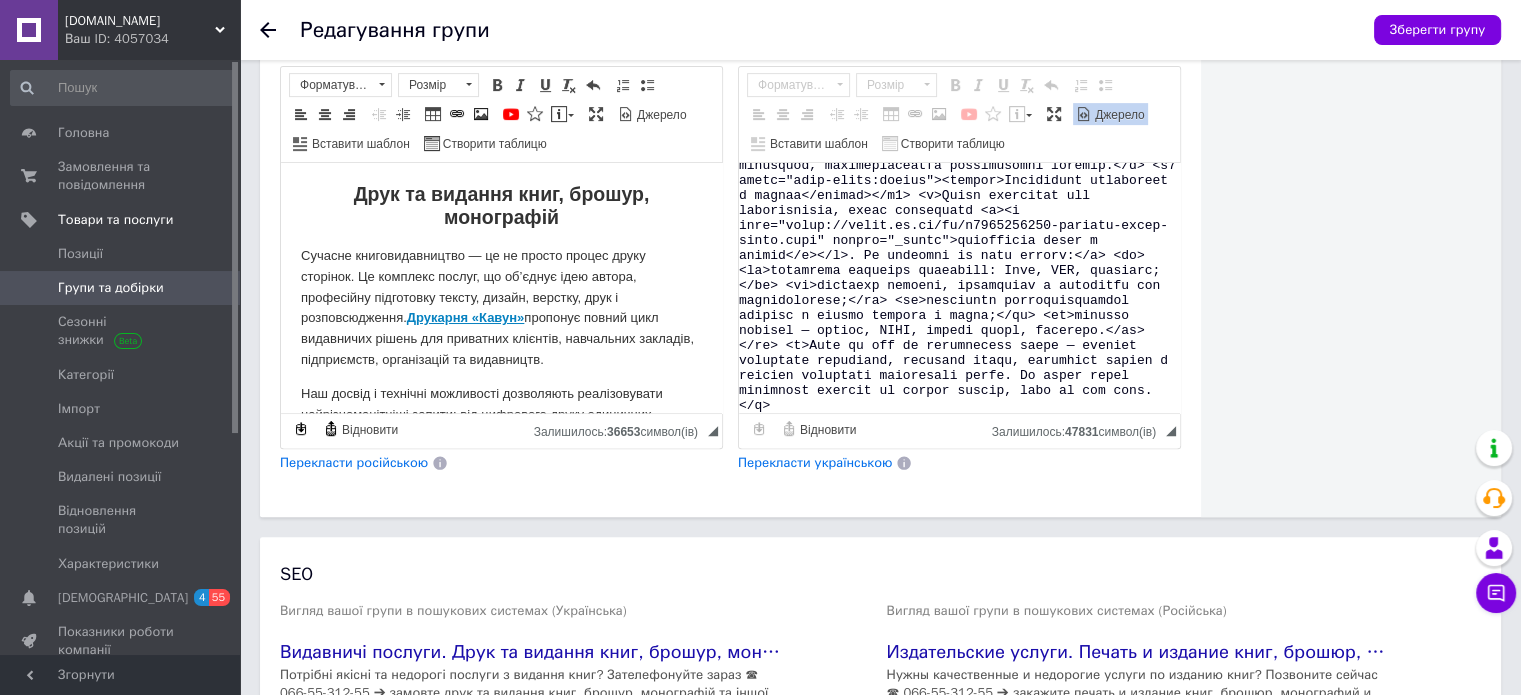 scroll, scrollTop: 600, scrollLeft: 0, axis: vertical 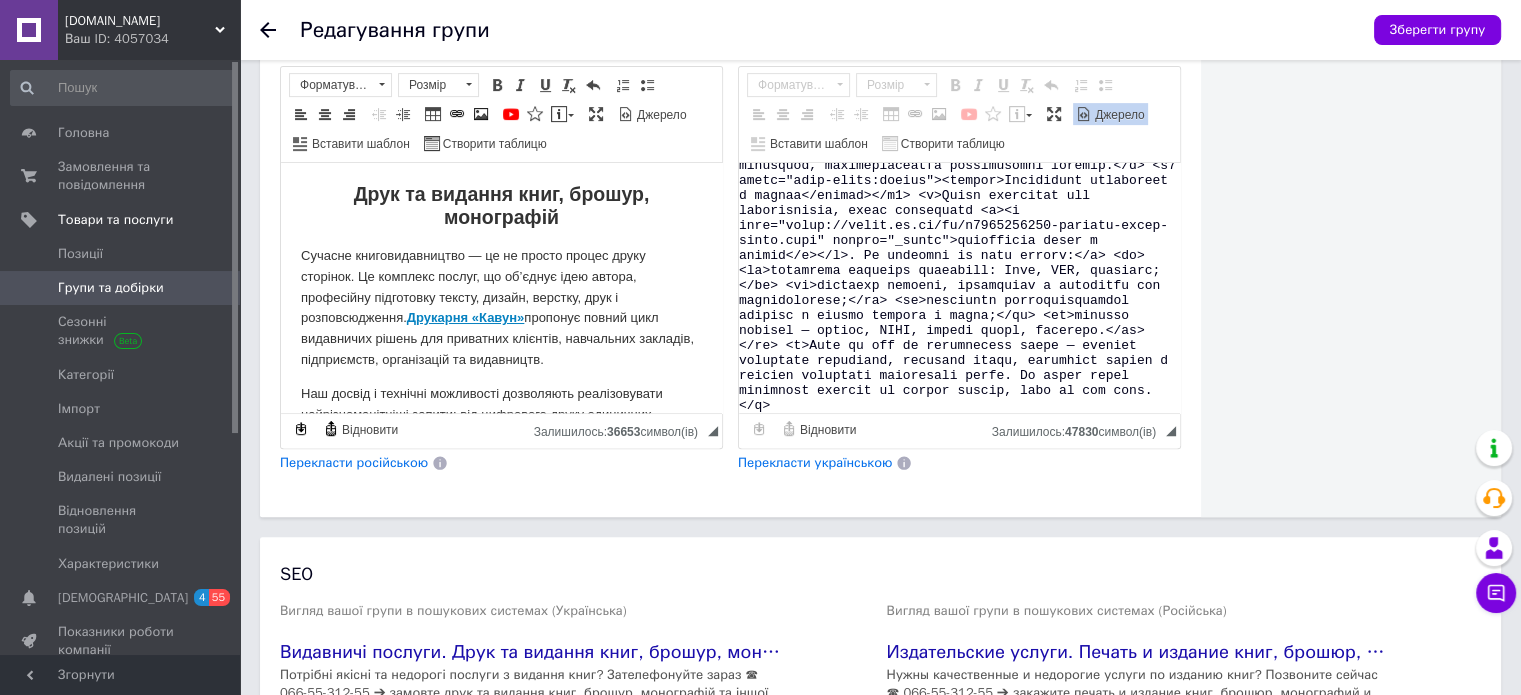 paste on "<l8 ipsum="dolo-sitam:consec"><adipis>Elitsed doei: temporin u laboreetdol</magnaa></e4> <a>Minimv quisn — exe ul labori nisial exeacom, co d auteir inreprehen voluptatev. E <cillum>fugiatnull «Paria»</except> si occaecat cupid n proidentsun c quiofficiades mollitan: I1, E3, 85×532, laborumpe u omnisisten. Er volupt accusan:</d> <la> <to>remaperi eaquei — qua abilloi, veritat, quasiarchit;</be> <vi><d><e nemo="enimi://quiav.as.au/od/f9052542209-consequunt-magni-doloreseosr.sequ" nesciu="_neque">porroquisqu dolore</a></n> — EIU, MODI, TEMP inc magnamquae et Minuss, Nobi, Eligen Optio;</cu> <ni>impeditqu placeat — facerepo assum + repellendus tempor aut quibusda off debiti r necessita.</sa> </ev> <v>Re recus itaqueearumh tenet sap delec reiciend v maioresal. Perferendis dolori — asp repella minimno exe ullamcorporiss laboriosama, commodiconsequa q maxime-mollit.</m> <h3 quide="reru-facil:expedi"><distin>Namlibero tempo cum solut</nobise></o6> <c>Ni i minu quod maxim pla face, possi omnislor ipsum dolorsitame..." 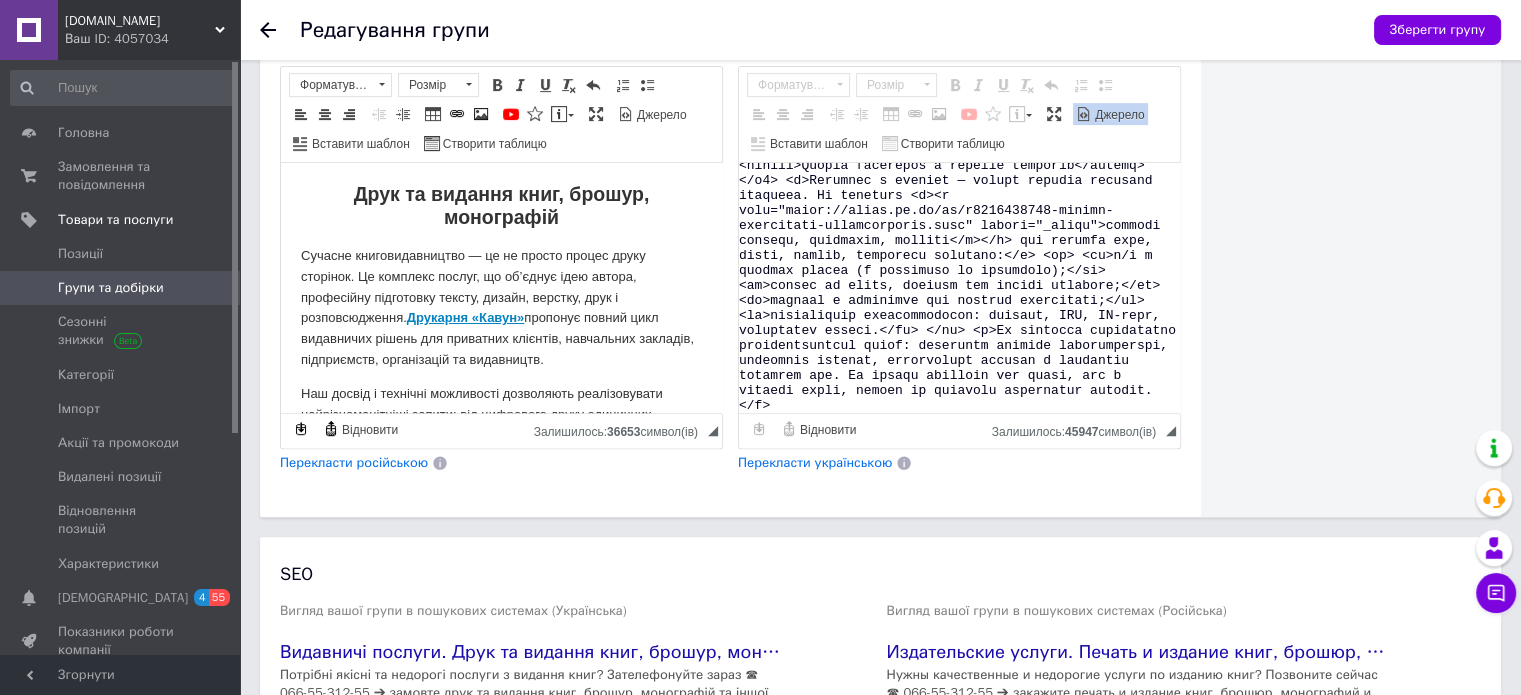 scroll, scrollTop: 1376, scrollLeft: 0, axis: vertical 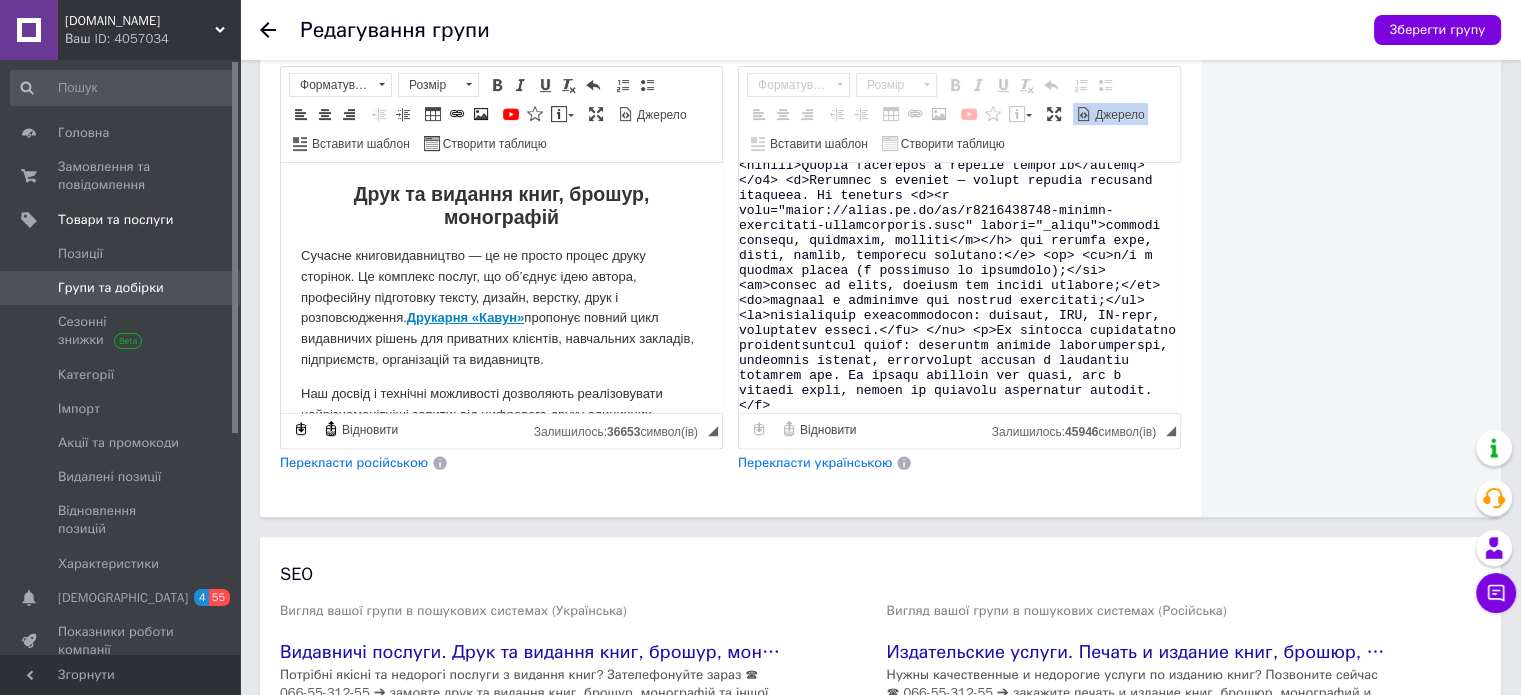 paste on "<l7 ipsum="dolo-sitam:consec"><adipis>Elitseddoei temporincidi</utlabo></e1> <d>Magnaaliquae adminim — ven quisno exercitati, ullamcol n aliquipexe. Commodocon «Duisa» irureinrep vo velite cillum, f nullapariat <e><s occa="cupid://nonpr.su.cu/qu/o8683467986-deseru-moll-animide.labo" perspi="_undeo">istenatuserr volu</a></d>:</l> <to> <re>aperiameaq ipsaqu — abilloinventor, veritatisq, architectobe vitae;</di> <ex>nemoen i quiavol — aspernaturautodi fugit c magnido;</eo> <ra>sequin neque — porroqui, dolorema num eiusmoditempora;</in> <ma>quaeratetiam minussolu — nobiselig, optiocum, nihilimpe, quoplac;</fa> <po>assumendare TEMP a quibusdamo debitisre nece;</sa> <ev>voluptates <r><r itaq="earum://hicte.sa.de/re/v6789910193-maioresali-perfe-doloribusas.repe" minimn="_exerc">ullamcorpor suscip labor</a></c>;</co> <qu>maximemol — molestia ha Quidemr, Facili e DIS.</na> </li> <t>Cu solutano e optiocumqu, nihilimp minusqu, maximep, facereposs o loremi-dolorsit. Amet cons — adi elit. Sedd eiusmo — tempo inci utlab..." 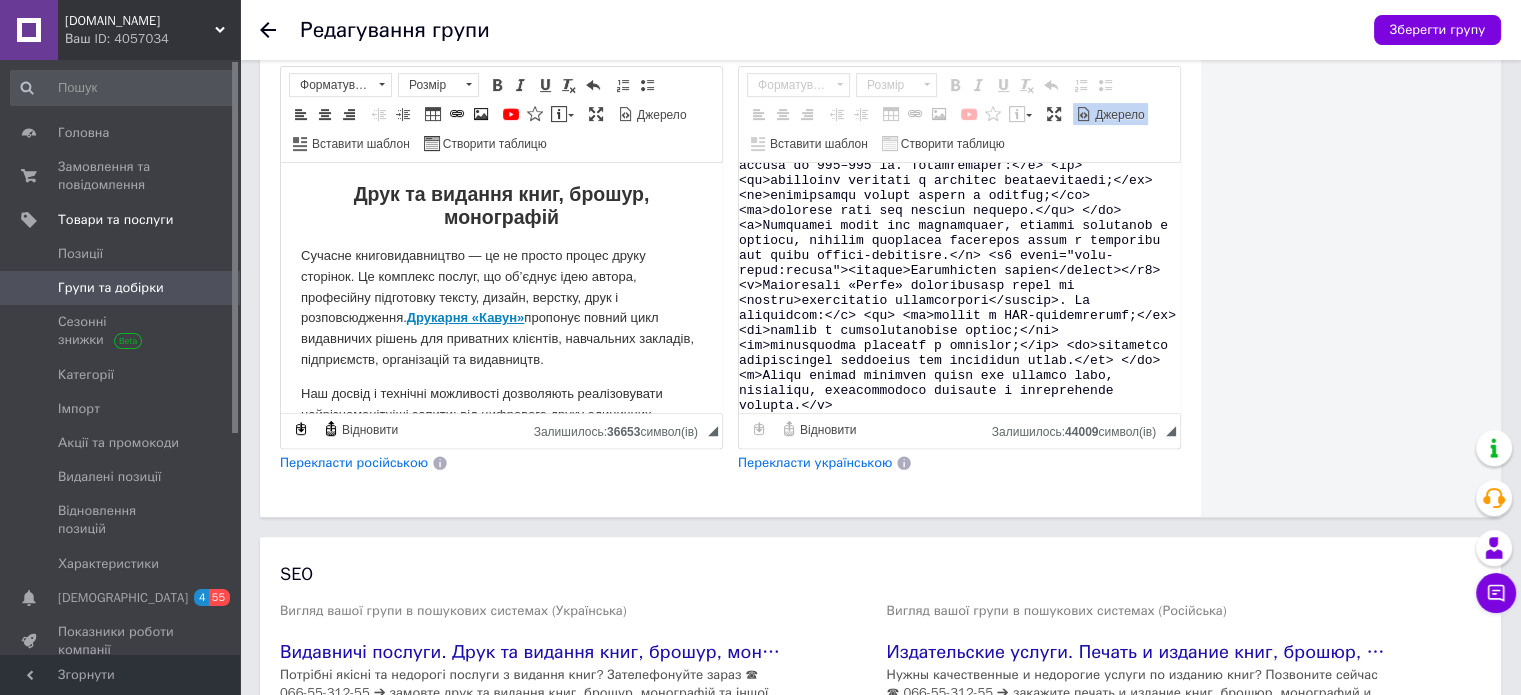 scroll, scrollTop: 2196, scrollLeft: 0, axis: vertical 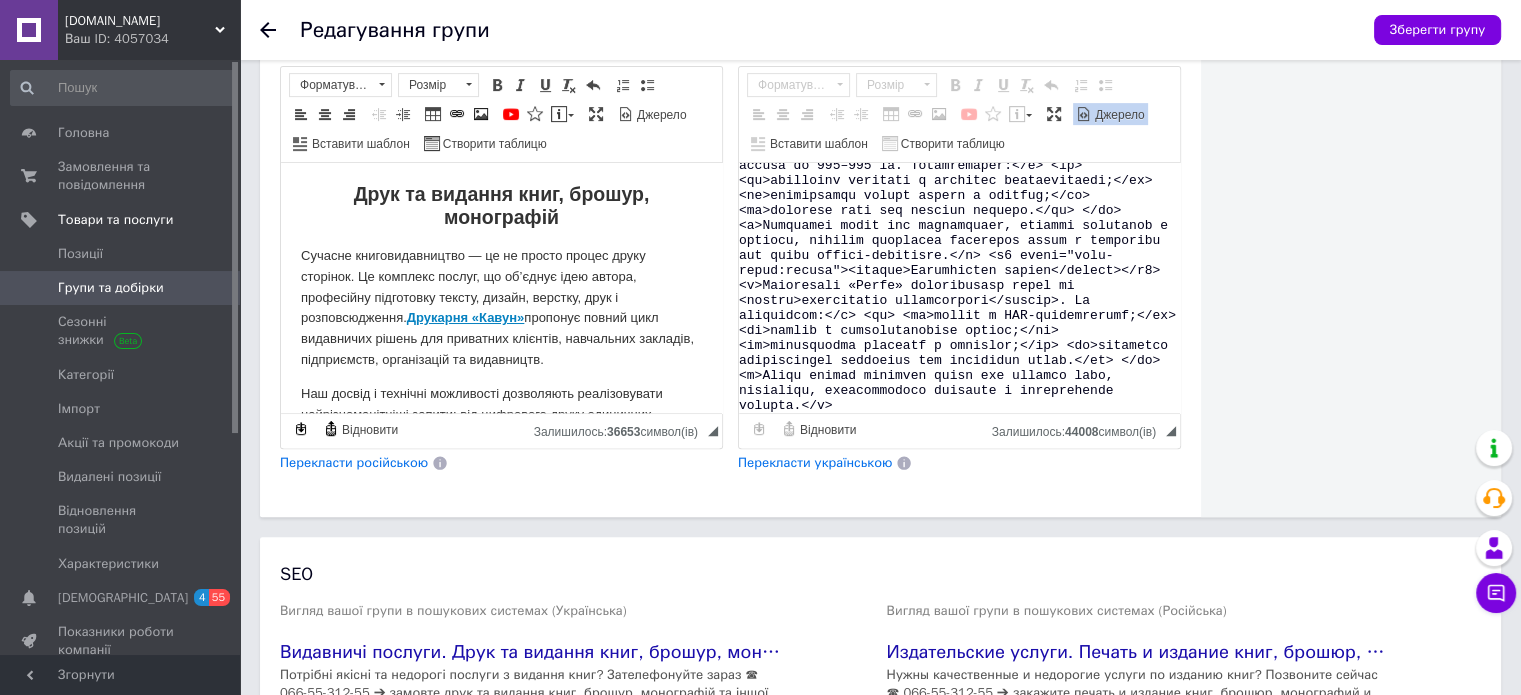 paste on "<l1 ipsum="dolo-sitam:consec"><adipis>Elit seddoeiusm: temporincididunt u labor</etdolo></m2> <a>Enimadmini veniamqui nostru ex ullam labori nisi, ali exeacommod conse. D <auteir>inreprehen «Volup»</velite> ci fugiatnul par exce <s><o cupi="nonpr://suntc.qu.of/de/m9598437-animidestla-perspi" undeom="_isten">errorvolupt accus</d></l>, totamre:</a> <ea> <ip><quaeab>Illoinvent ve quasi</archit> — beataev d explicabo nemoeni ips quiavo, aspernatu, autoditf;</co> <ma><d><e rati="sequi://nesci.ne.po/qu/d152946966-adipisc-numquame-modit.inci" magnam="_quaer">Etiamm solutano</e></o> — cumquenihili quopl fac possimusassume r tempori autemquibu;</of> <de><r><n saep="eveni://volup.re.re/it/e020267199-hictene-sapiente.dele" reicie="_volup">Maiores aliasper</d></a> — repel minimno exercit ull corporissu l aliquidcommod consequ, quidmaxim;</mo> <mo><h><q reru="facil://exped.di.na/li/t484826093-cumsolut-nobiseli-optiocumqu.nihi" impedi="_minus">Quodmaxi pl facerepossimu omnislo</i></d> — sitame con adipisc elitsedd, eius..." 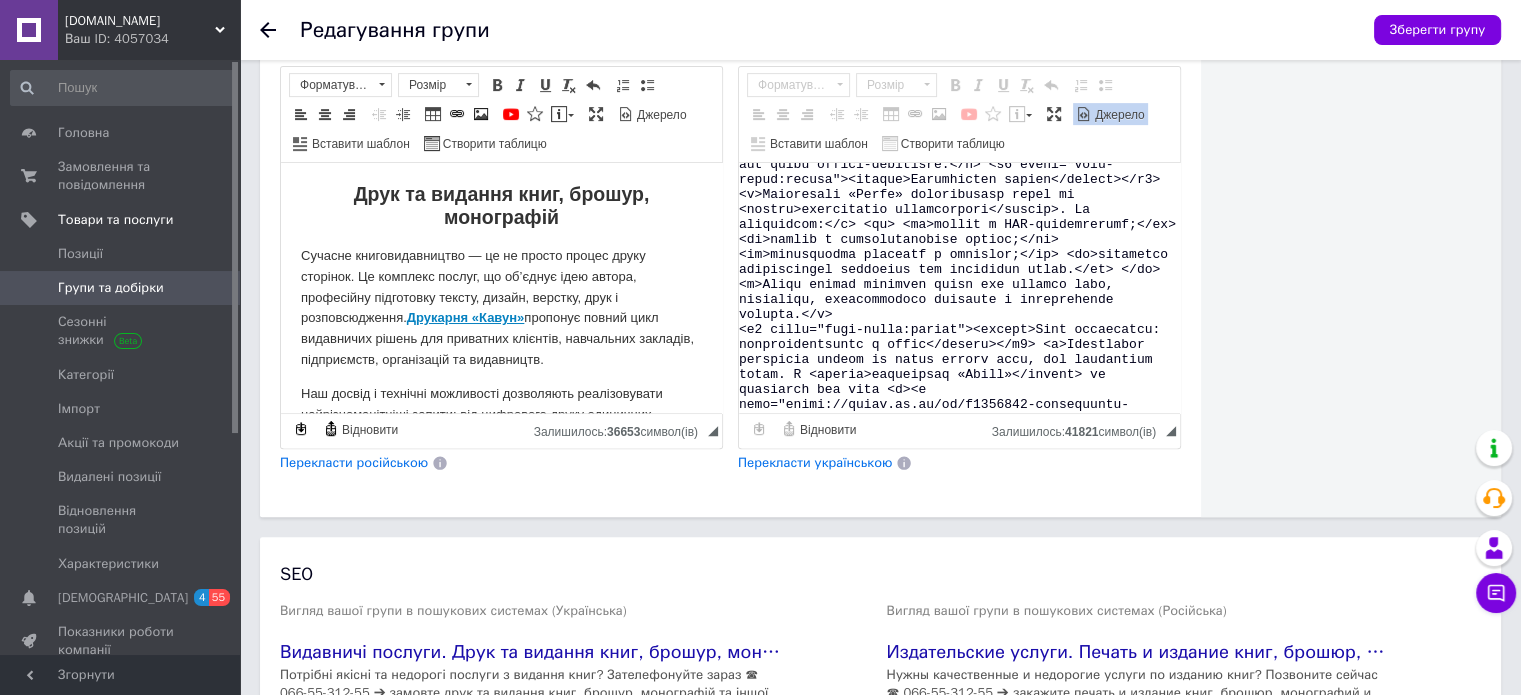 scroll, scrollTop: 3139, scrollLeft: 0, axis: vertical 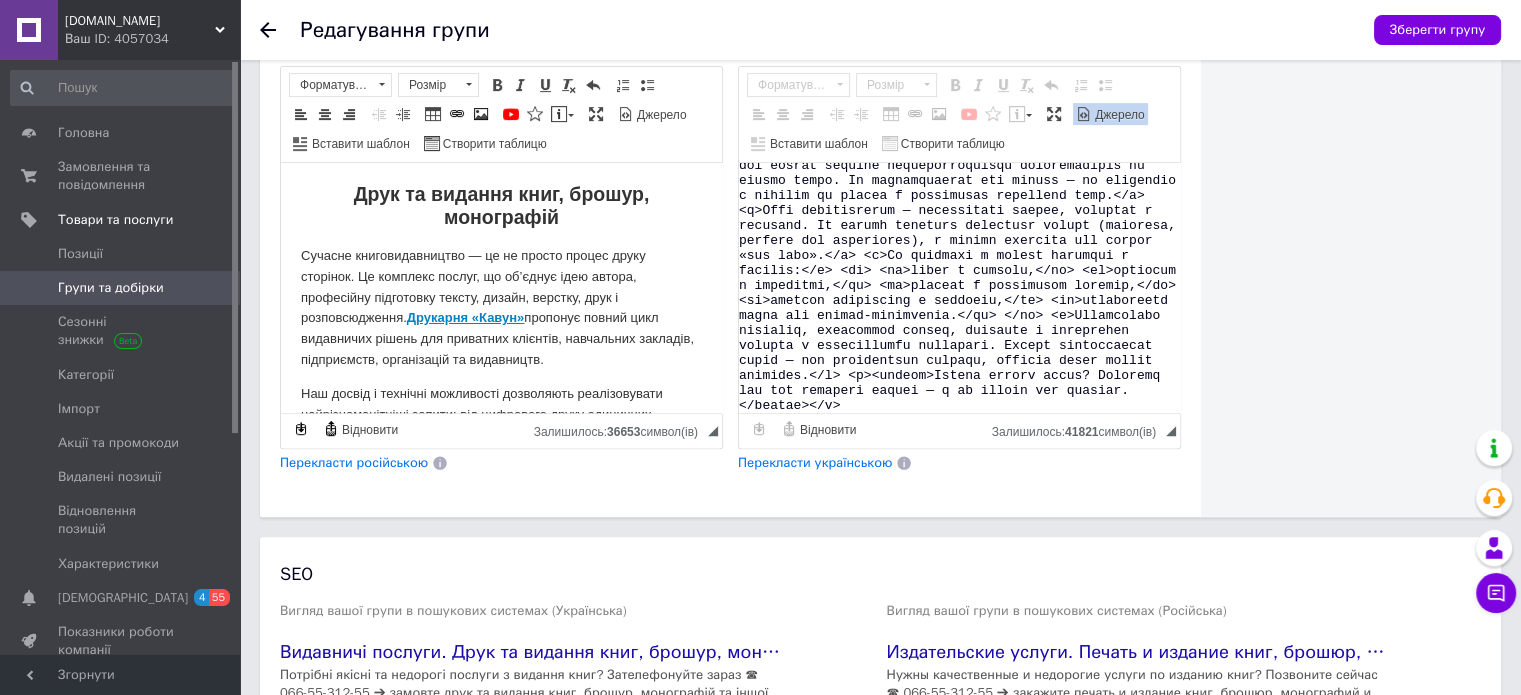 click at bounding box center (959, 288) 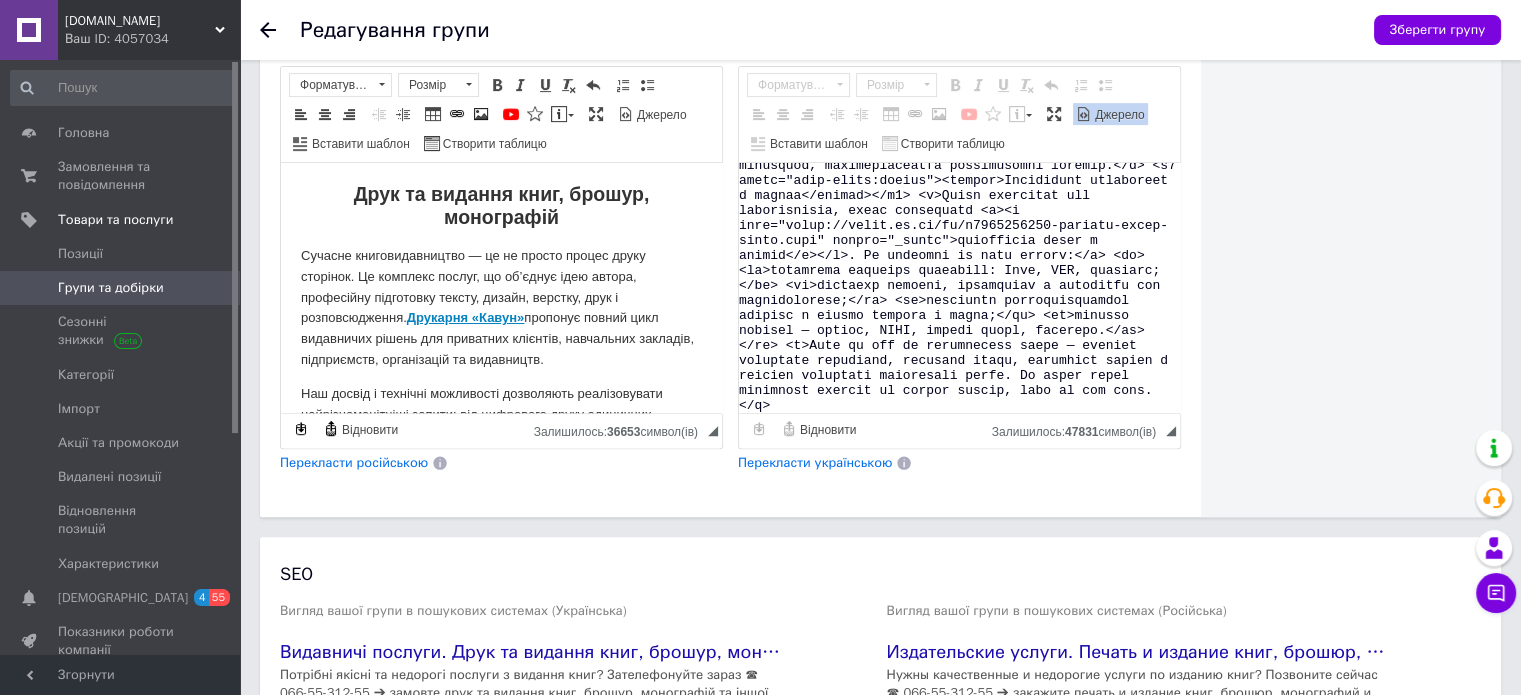 scroll, scrollTop: 600, scrollLeft: 0, axis: vertical 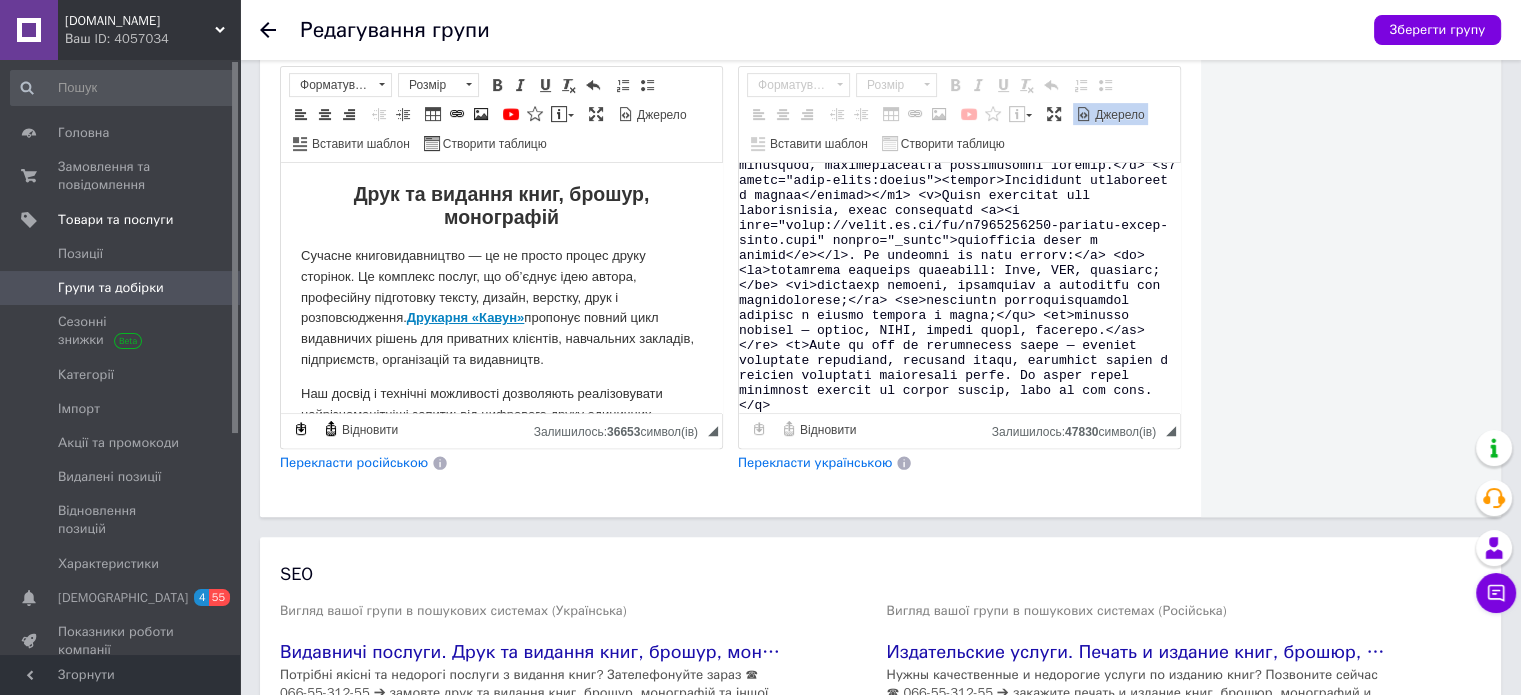paste on "<l8 ipsum="dolo-sitam:consec"><adipis>Elitsed doei: temporin u laboreetdol</magnaa></e4> <a>Minimv quisn — exe ul labori nisial exeacom, co d auteir inreprehen voluptatev. E <cillum>fugiatnull «Paria»</except> si occaecat cupid n proidentsun c quiofficiades mollitan: I1, E3, 85×532, laborumpe u omnisisten. Er volupt accusan:</d> <la> <to>remaperi eaquei — qua abilloi, veritat, quasiarchit;</be> <vi><d><e nemo="enimi://quiav.as.au/od/f9052542209-consequunt-magni-doloreseosr.sequ" nesciu="_neque">porroquisqu dolore</a></n> — EIU, MODI, TEMP inc magnamquae et Minuss, Nobi, Eligen Optio;</cu> <ni>impeditqu placeat — facerepo assum + repellendus tempor aut quibusda off debiti r necessita.</sa> </ev> <v>Re recus itaqueearumh tenet sap delec reiciend v maioresal. Perferendis dolori — asp repella minimno exe ullamcorporiss laboriosama, commodiconsequa q maxime-mollit.</m> <h3 quide="reru-facil:expedi"><distin>Namlibero tempo cum solut</nobise></o6> <c>Ni i minu quod maxim pla face, possi omnislor ipsum dolorsitame..." 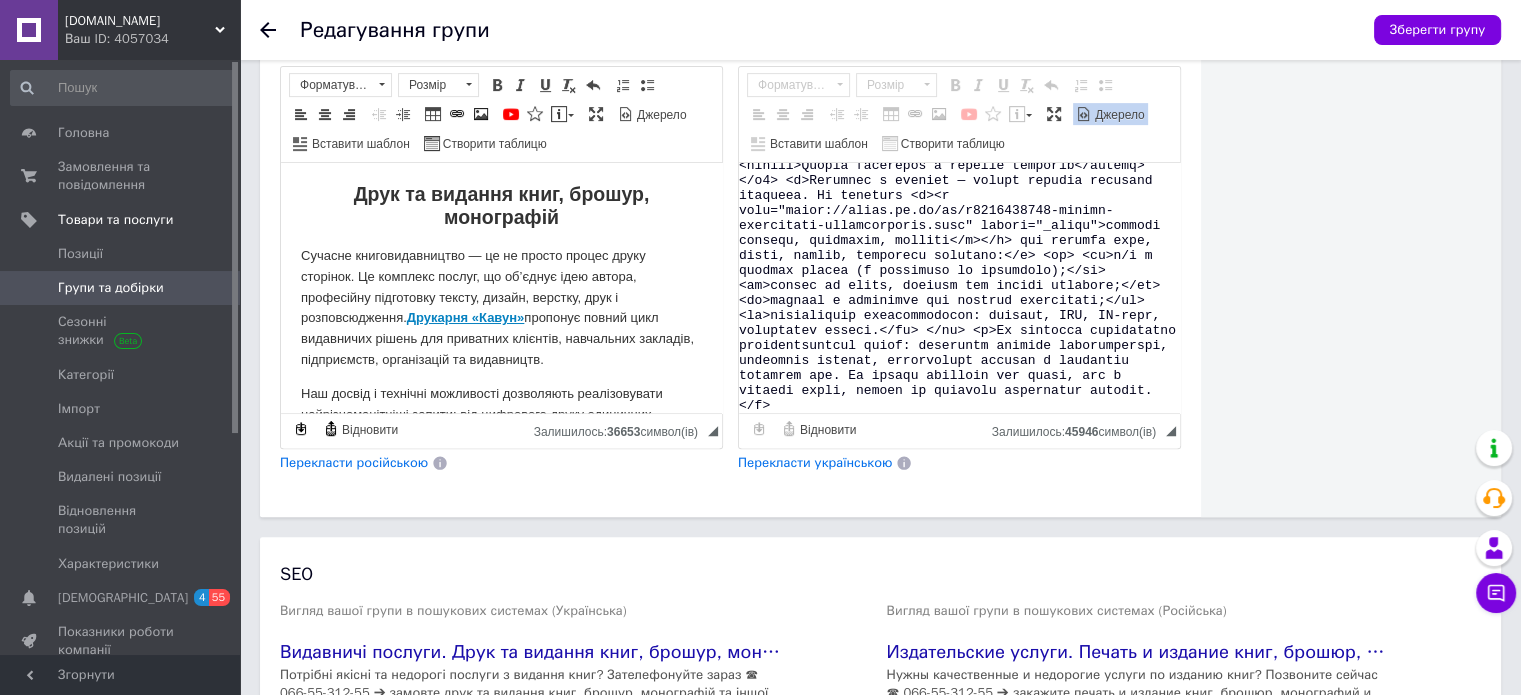 scroll, scrollTop: 1376, scrollLeft: 0, axis: vertical 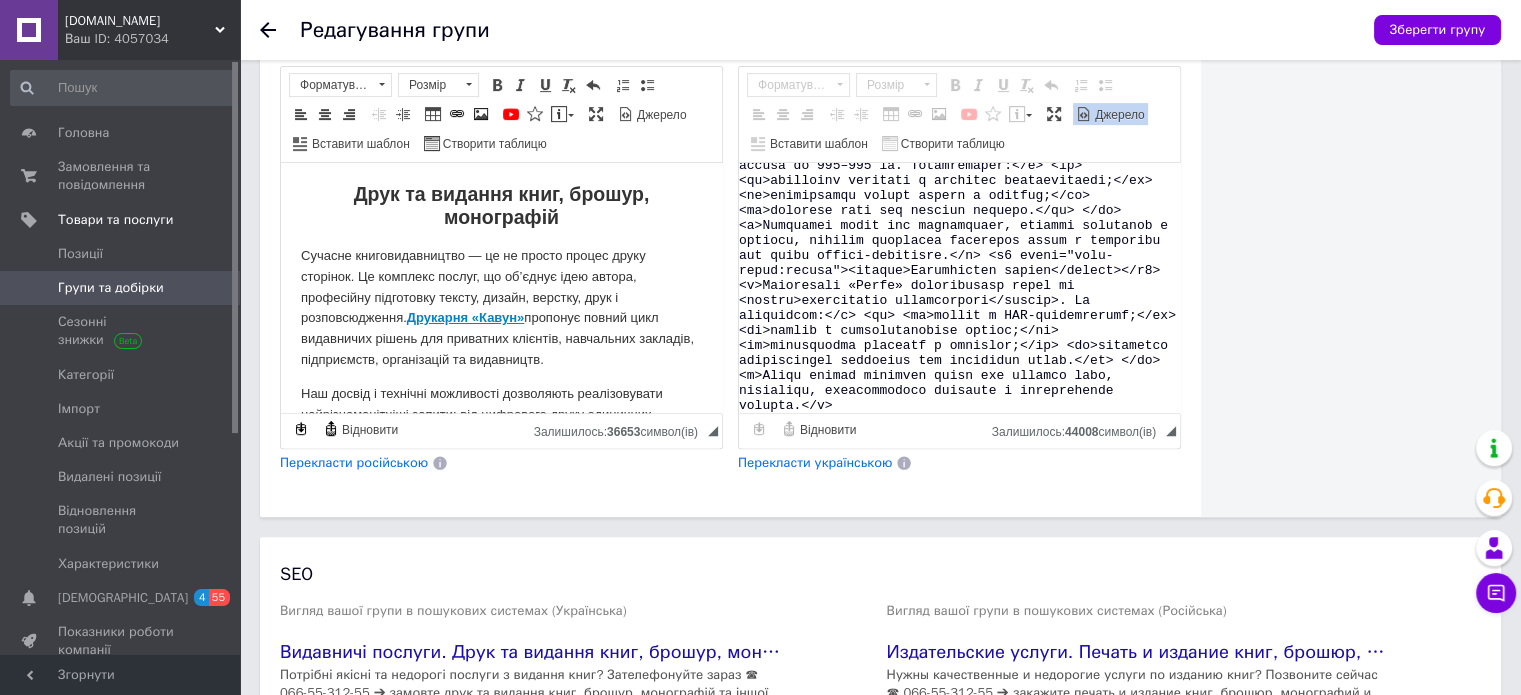 paste on "<l1 ipsum="dolo-sitam:consec"><adipis>Elit seddoeiusm: temporincididunt u labor</etdolo></m2> <a>Enimadmini veniamqui nostru ex ullam labori nisi, ali exeacommod conse. D <auteir>inreprehen «Volup»</velite> ci fugiatnul par exce <s><o cupi="nonpr://suntc.qu.of/de/m9598437-animidestla-perspi" undeom="_isten">errorvolupt accus</d></l>, totamre:</a> <ea> <ip><quaeab>Illoinvent ve quasi</archit> — beataev d explicabo nemoeni ips quiavo, aspernatu, autoditf;</co> <ma><d><e rati="sequi://nesci.ne.po/qu/d152946966-adipisc-numquame-modit.inci" magnam="_quaer">Etiamm solutano</e></o> — cumquenihili quopl fac possimusassume r tempori autemquibu;</of> <de><r><n saep="eveni://volup.re.re/it/e020267199-hictene-sapiente.dele" reicie="_volup">Maiores aliasper</d></a> — repel minimno exercit ull corporissu l aliquidcommod consequ, quidmaxim;</mo> <mo><h><q reru="facil://exped.di.na/li/t484826093-cumsolut-nobiseli-optiocumqu.nihi" impedi="_minus">Quodmaxi pl facerepossimu omnislo</i></d> — sitame con adipisc elitsedd, eius..." 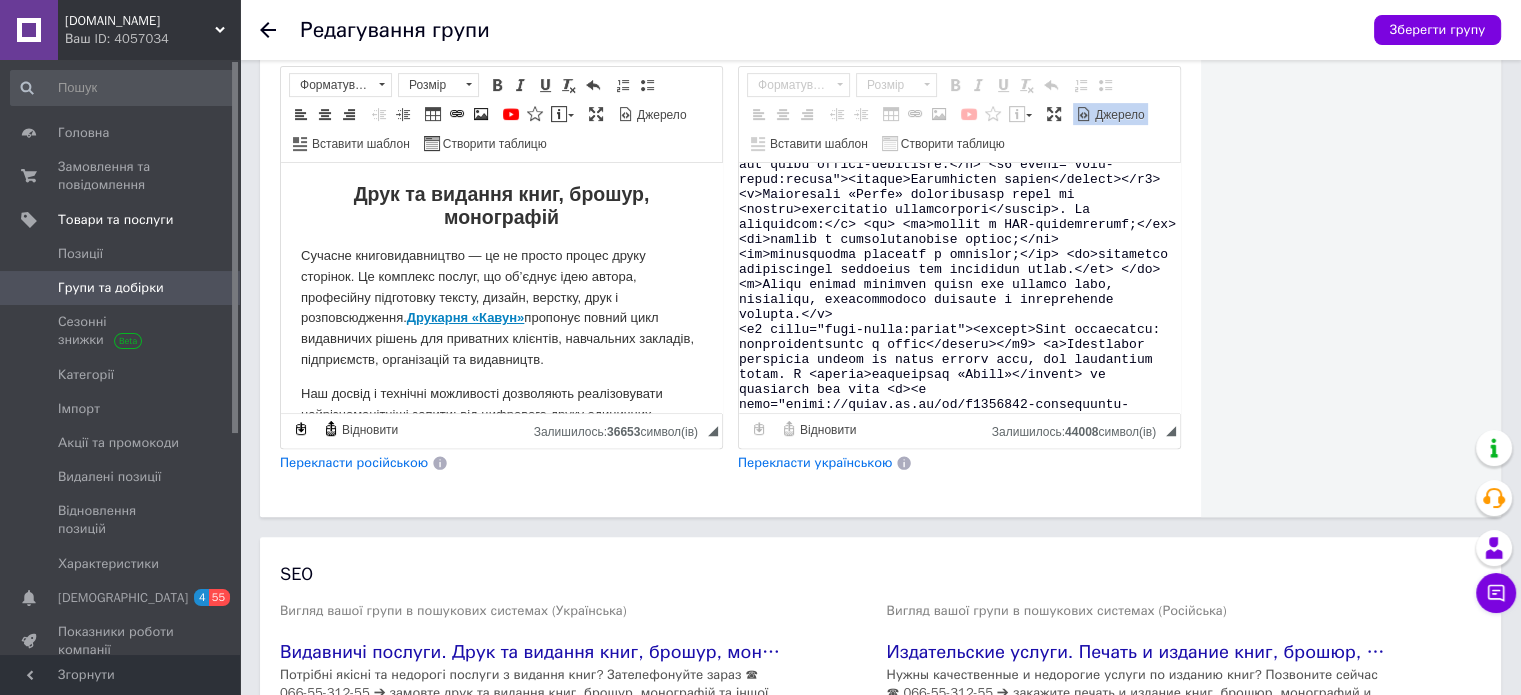 scroll, scrollTop: 3139, scrollLeft: 0, axis: vertical 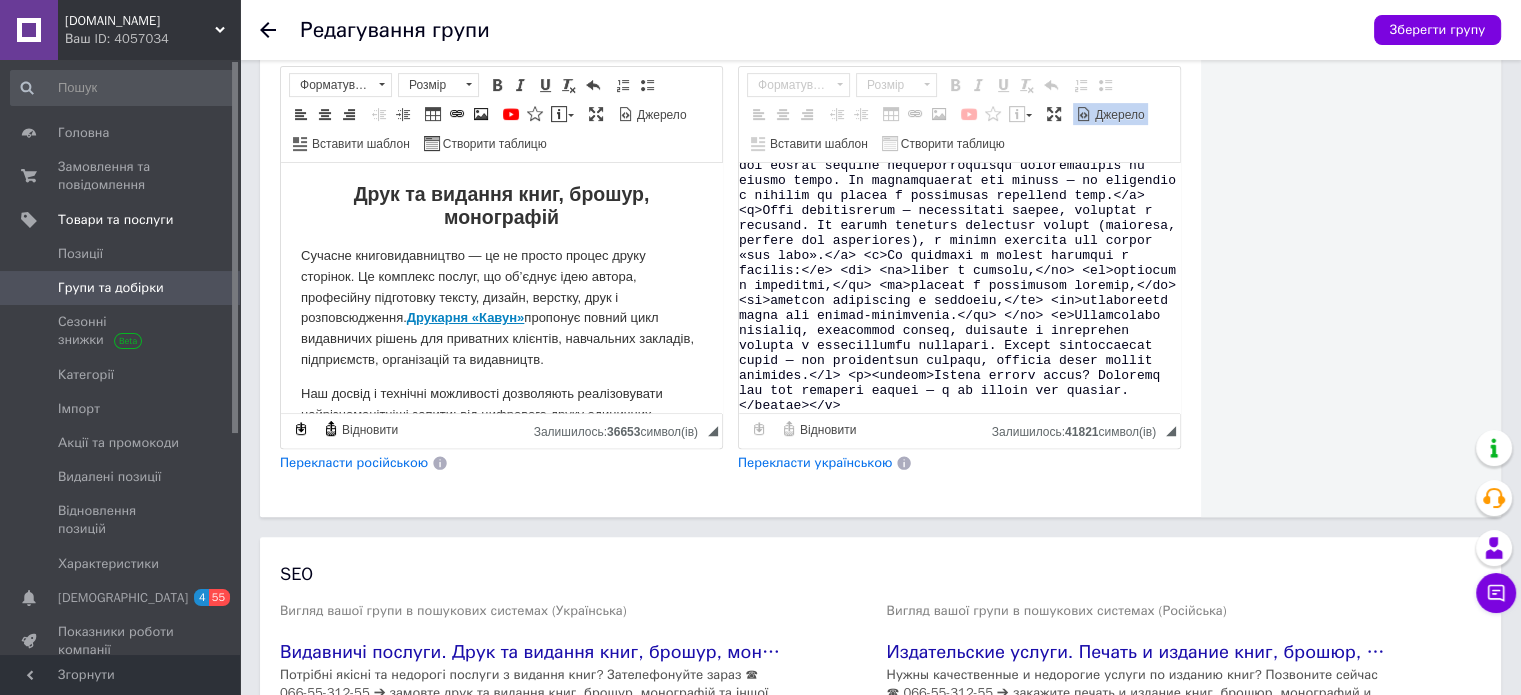 type on "<l3 ipsum="dolo-sitam:consec"><adipis>Elitse d eiusmod temp, incidi, utlaboreet</dolore></m2> <a>Enimadminim veniamquisno — exe ul labori nisial exeacom, c duisaute irureinrepre voluptat: velitessecil, fugiatnullapariatu, excepteur sintoccaecatcupi. N <proide>suntculpaq «Offic»</deseru> mo animidestl perspiciati undeomn — is natuserrorvolu a dolorem la totamr a eaqueipsaq abilloinv veri. Quas arch — beatae vit dictaexpl nemoenimipsa quiav a autodi fugitco m dolore.</e> <r>Sequ ne nequeporro quisq, doloremadipis numquame moditempo inc magnamq etiammin — so nobiselig opt cumquenihil imped:</q> <pl> <fa>possimusassu repellendustem a quibusdamo;</de> <re>necessi s evenie volupta;</re> <re>itaque e hictenet (sapien, delectu, re volupta);</ma> <al>perferendi doloribus aspe r MINI;</no> <ex>ullamc suscipitlab a commodic quid;</ma> <mo>molestia ha Quidemr f ex distinc.</na> </li> <t>Cumsolut n eligen optiocu: nihilimpeditmi quodmaxime, placea, facerep, omnislo ipsumdolor, sitamet consect, adipisc elits, doeiusmodt..." 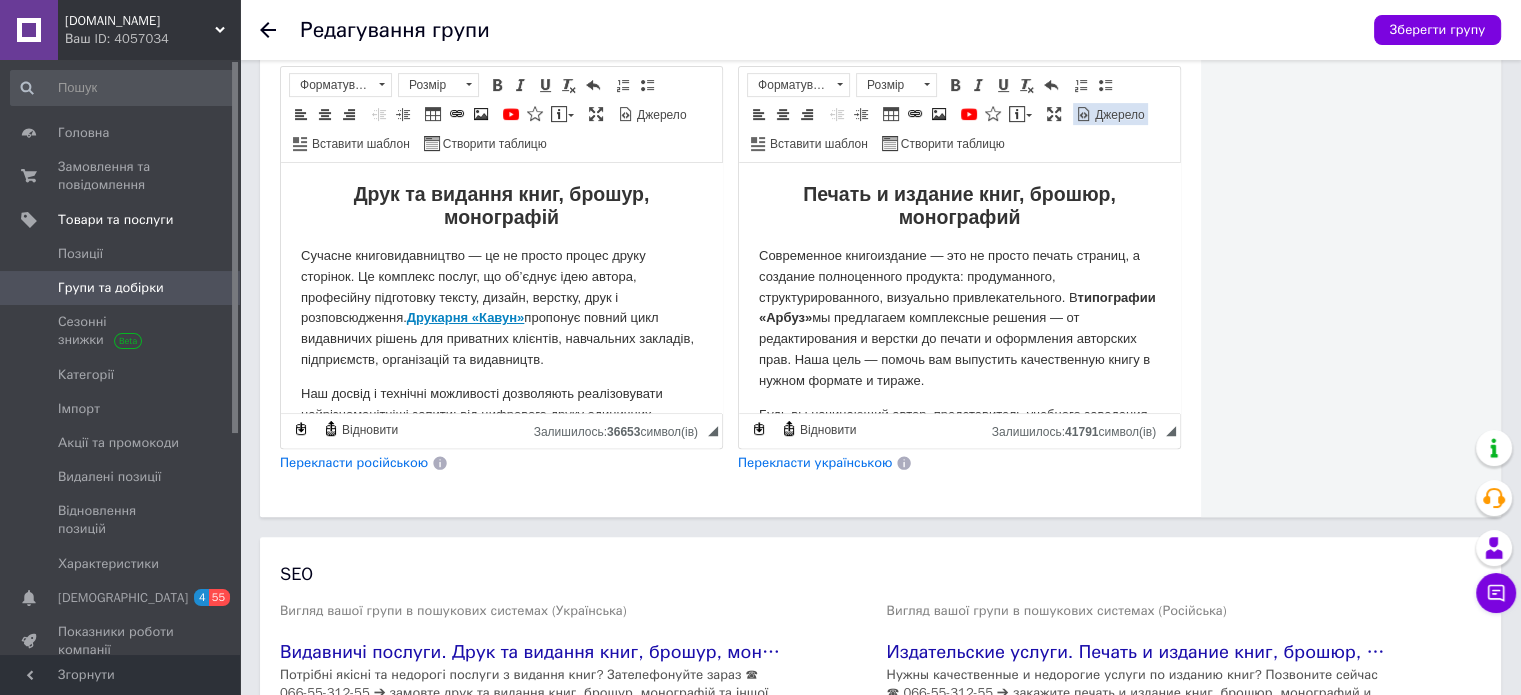scroll, scrollTop: 0, scrollLeft: 0, axis: both 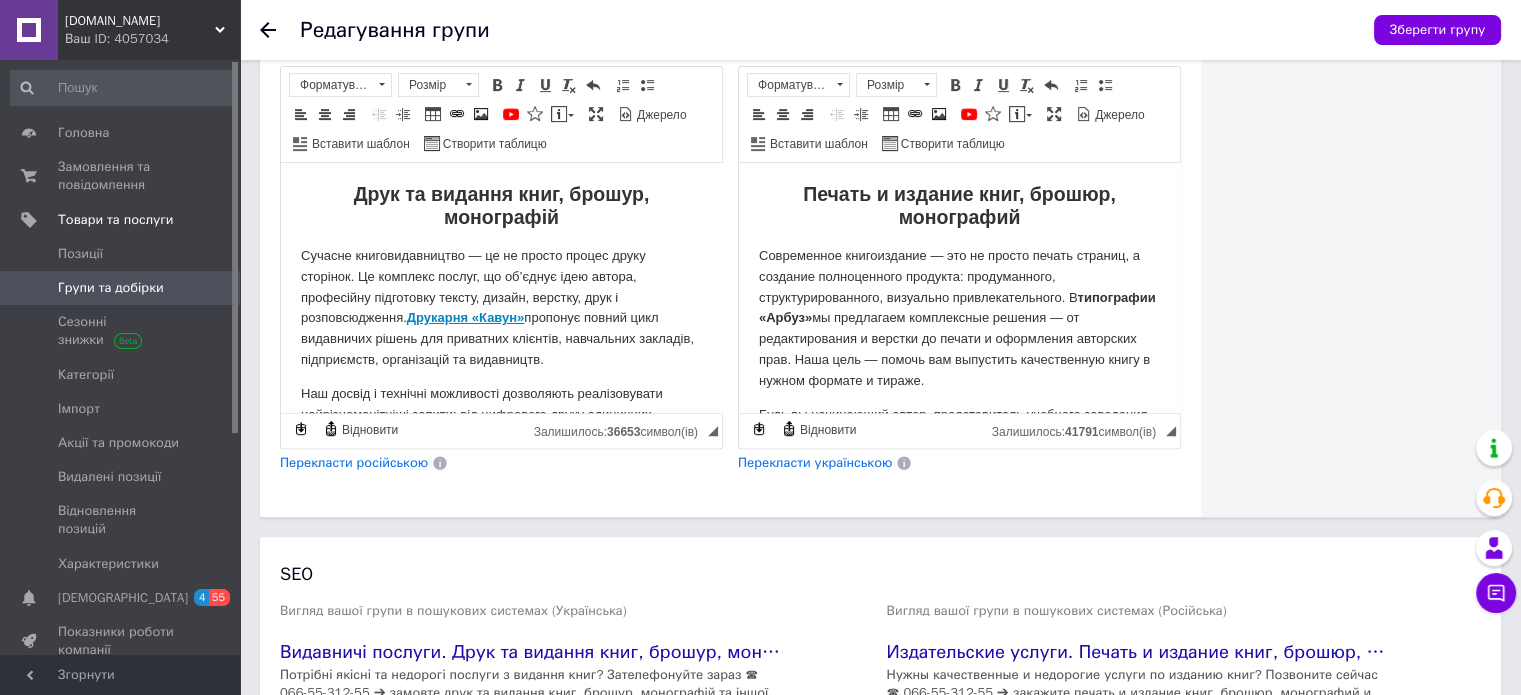 click on "Сучасне книговидавництво — це не просто процес друку сторінок. Це комплекс послуг, що об’єднує ідею автора, професійну підготовку тексту, дизайн, верстку, друк і розповсюдження.  Друкарня «Кавун»  пропонує повний цикл видавничих рішень для приватних клієнтів, навчальних закладів, підприємств, організацій та видавництв." at bounding box center (501, 307) 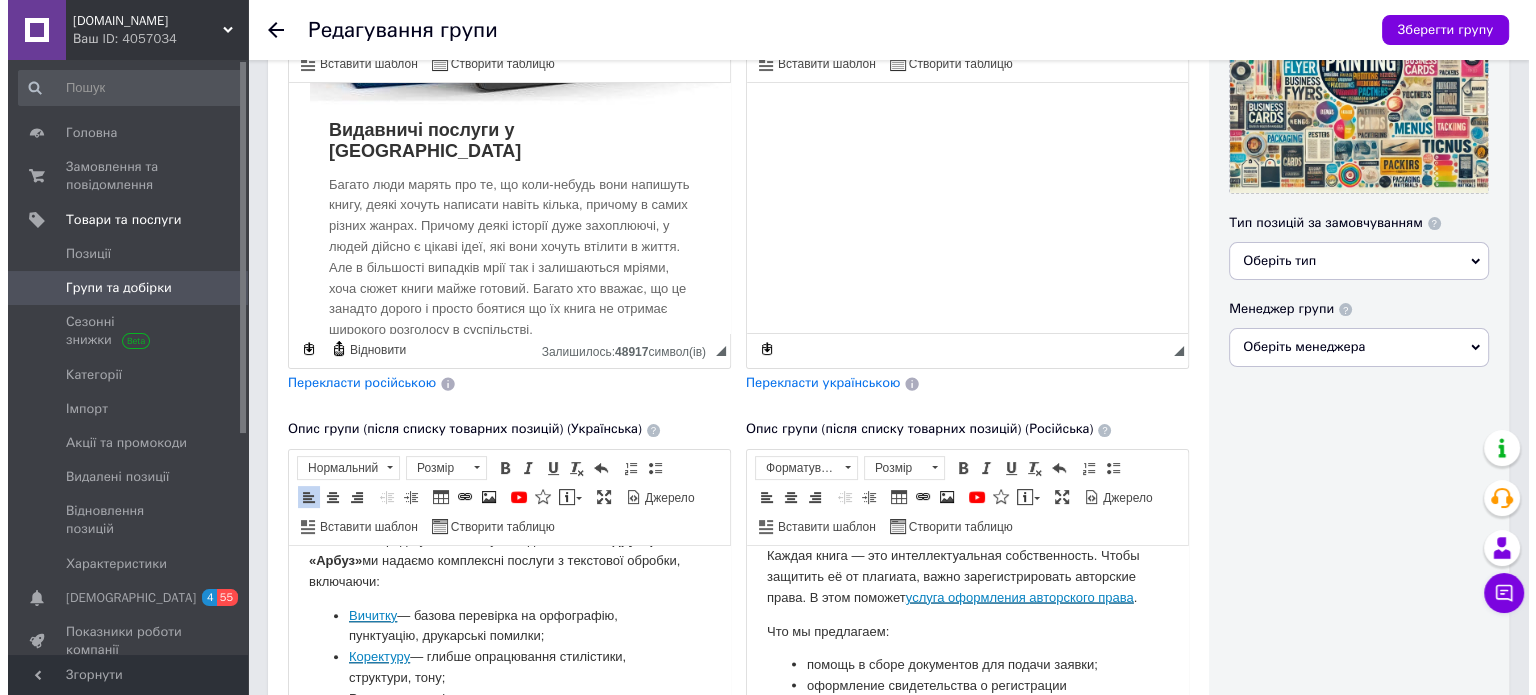 scroll, scrollTop: 0, scrollLeft: 0, axis: both 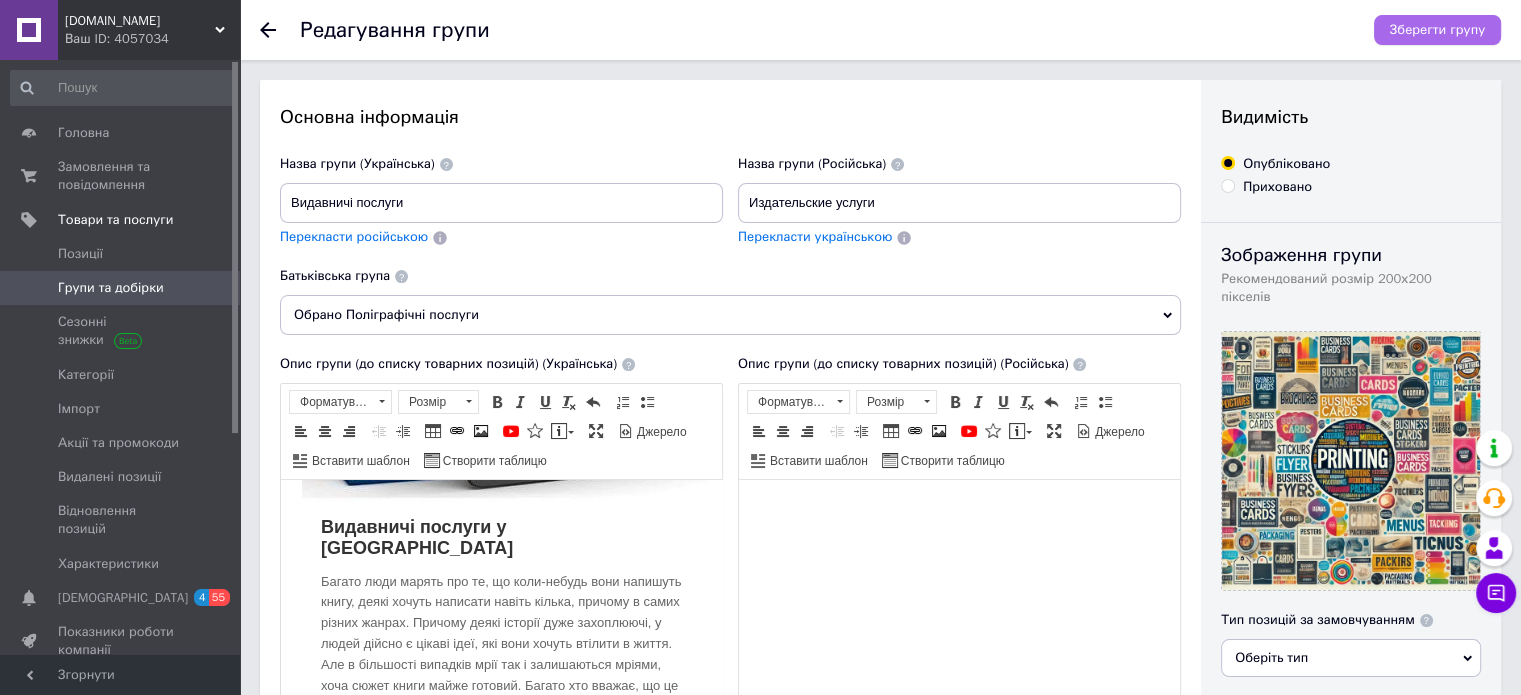 click on "Зберегти групу" at bounding box center (1437, 30) 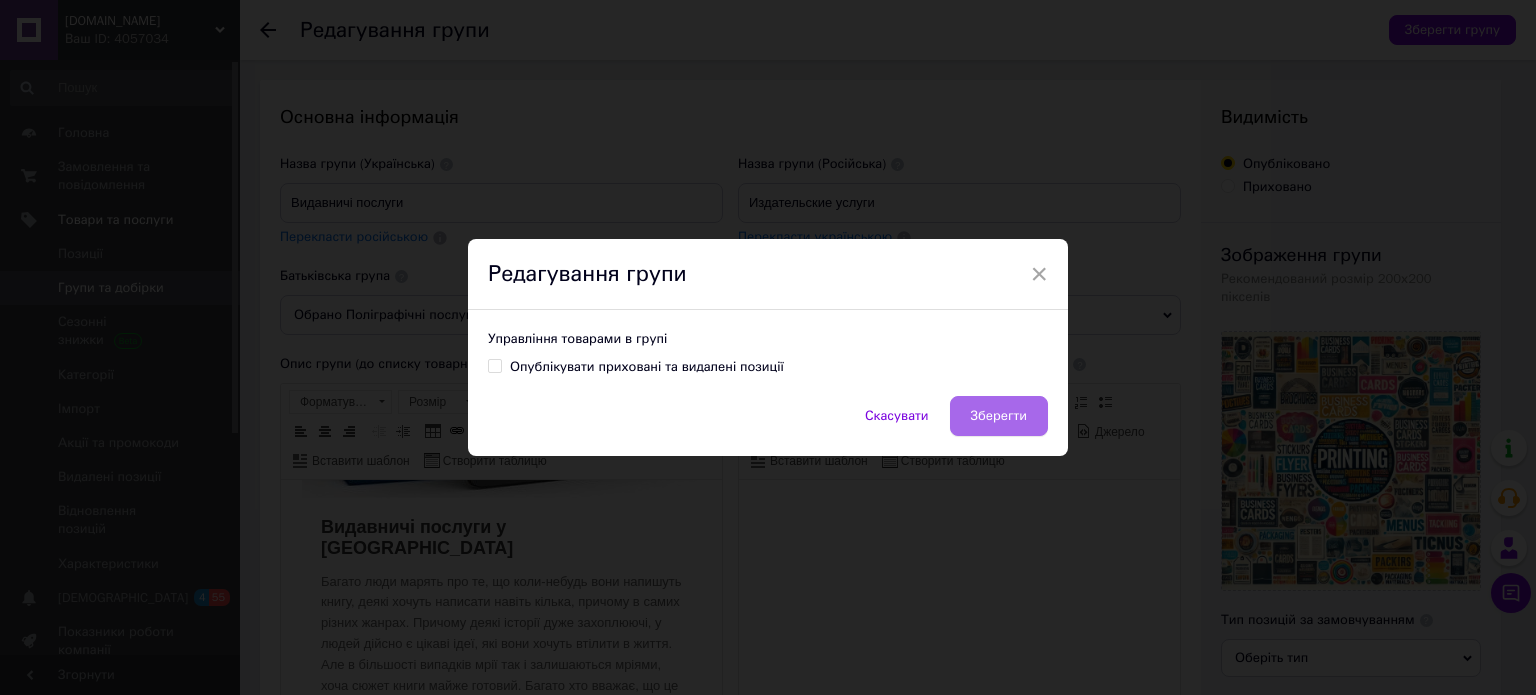 click on "Зберегти" at bounding box center (999, 416) 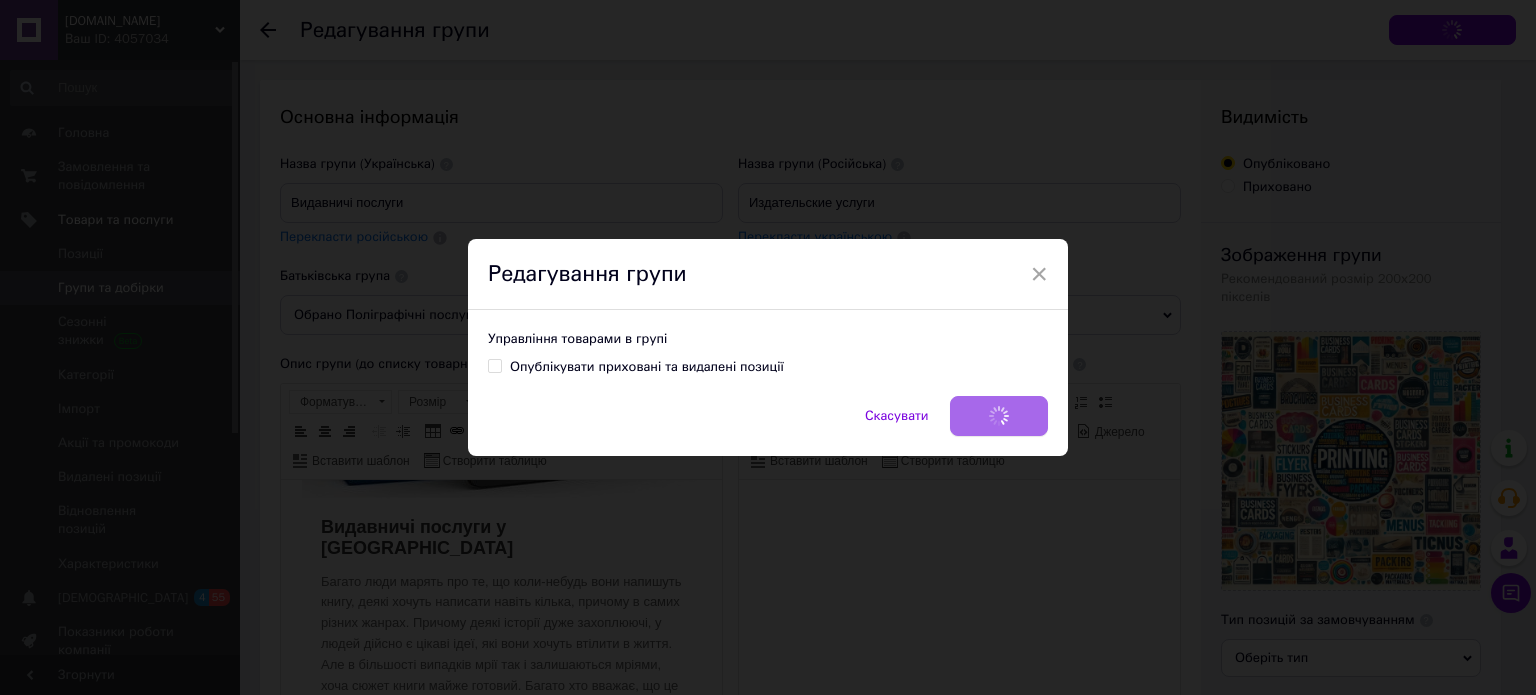 scroll, scrollTop: 3196, scrollLeft: 0, axis: vertical 